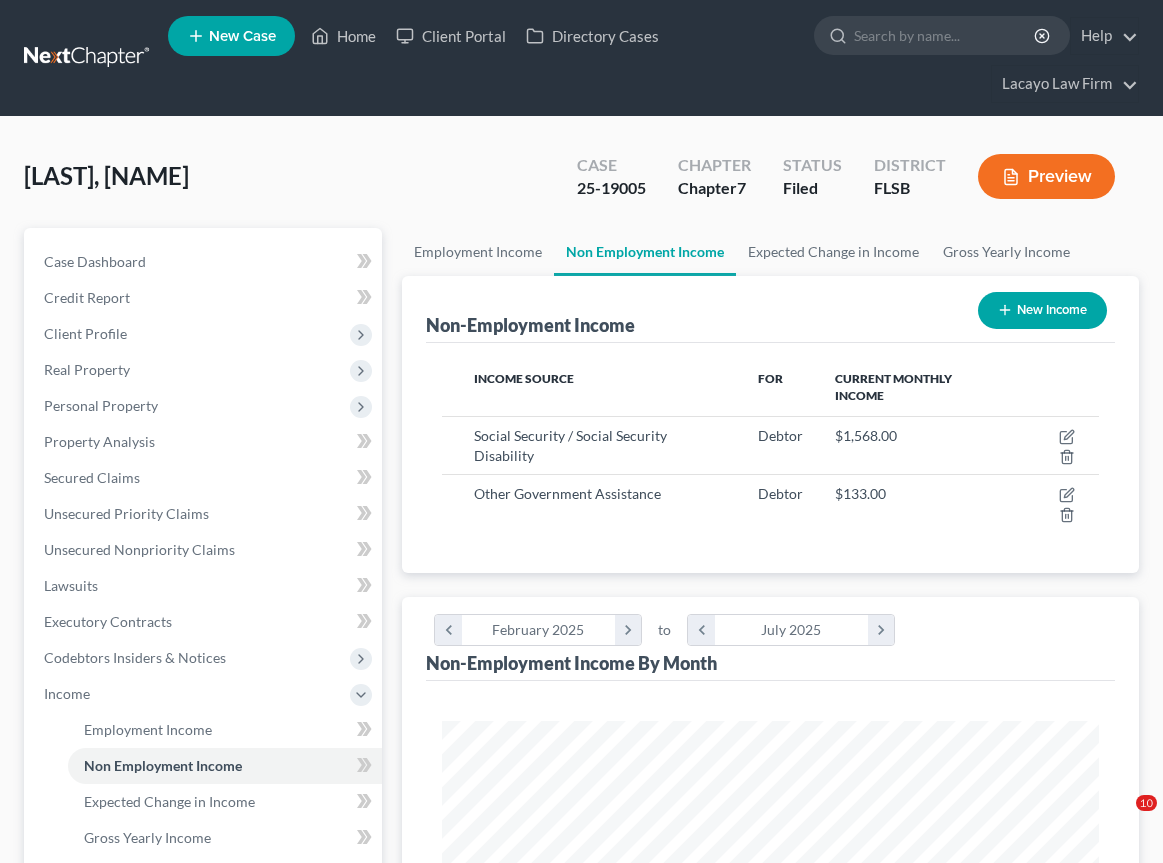 scroll, scrollTop: 0, scrollLeft: 0, axis: both 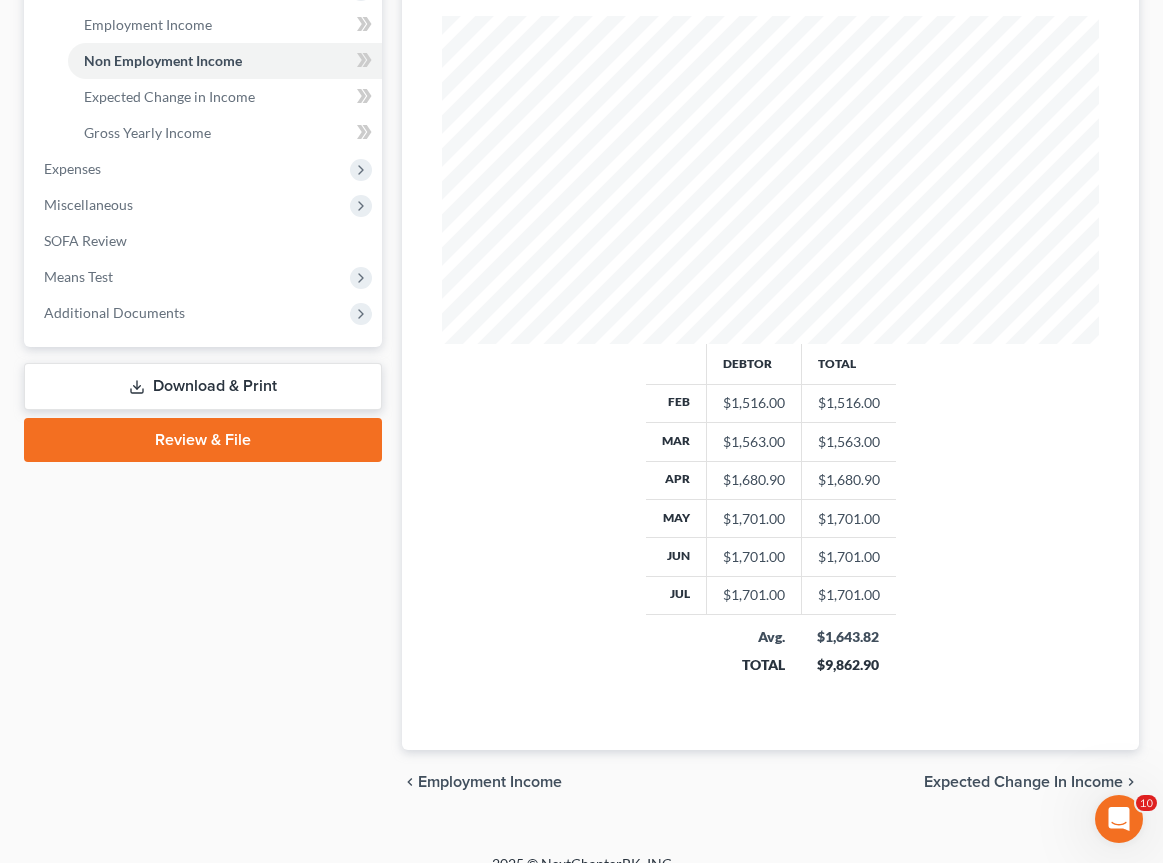 click on "Review & File" at bounding box center (203, 440) 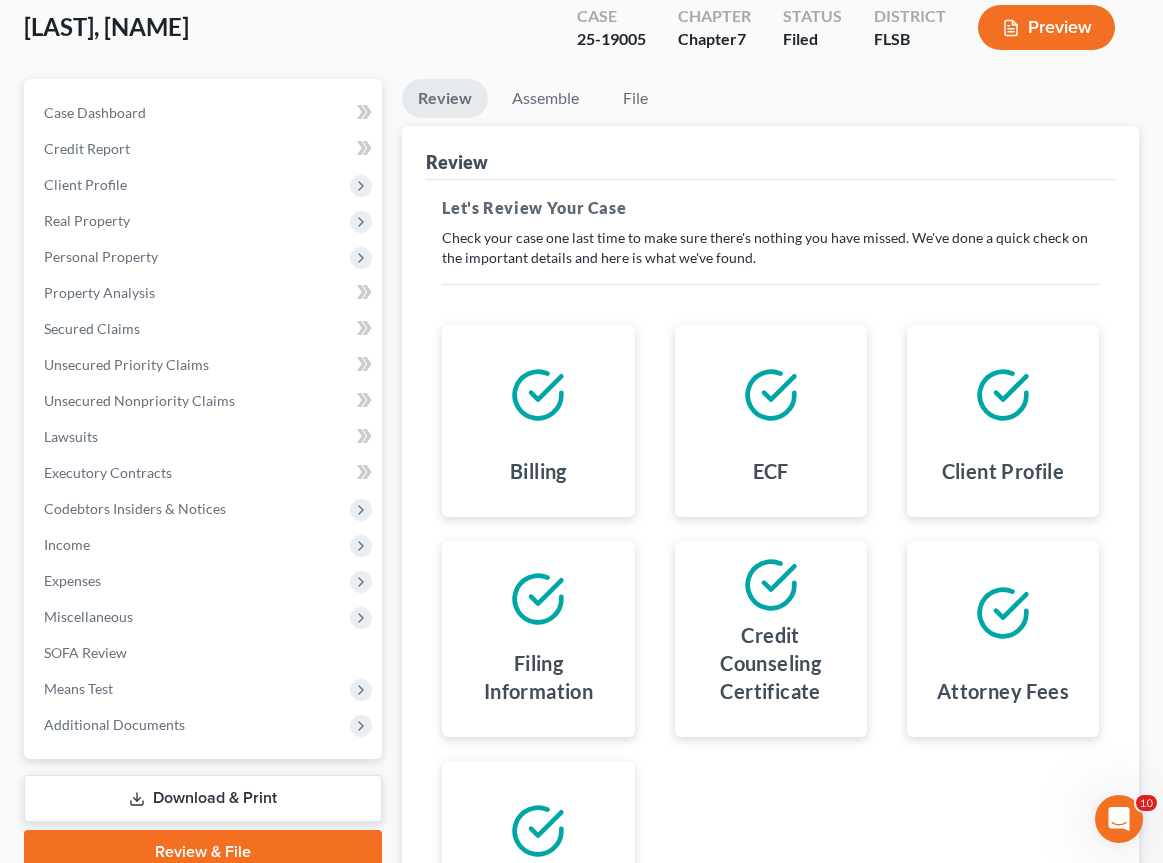 scroll, scrollTop: 427, scrollLeft: 0, axis: vertical 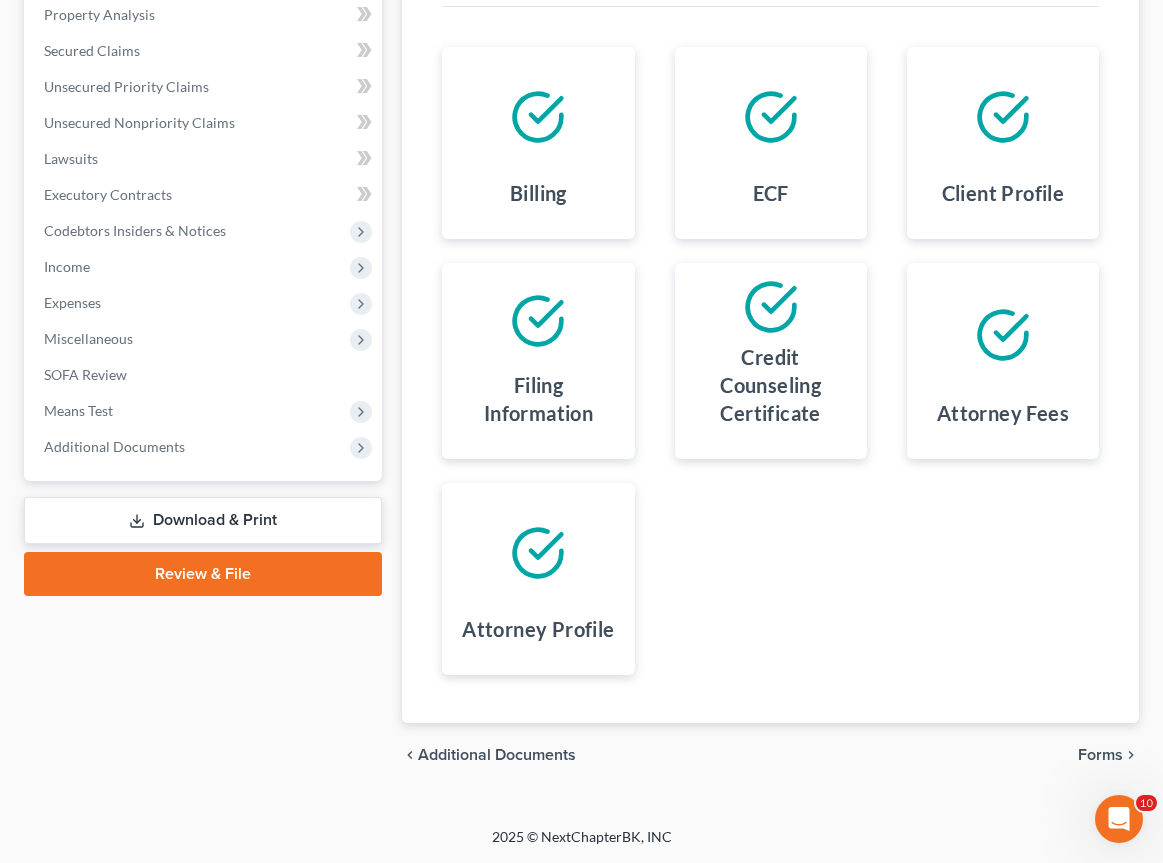 click on "Forms" at bounding box center [1100, 755] 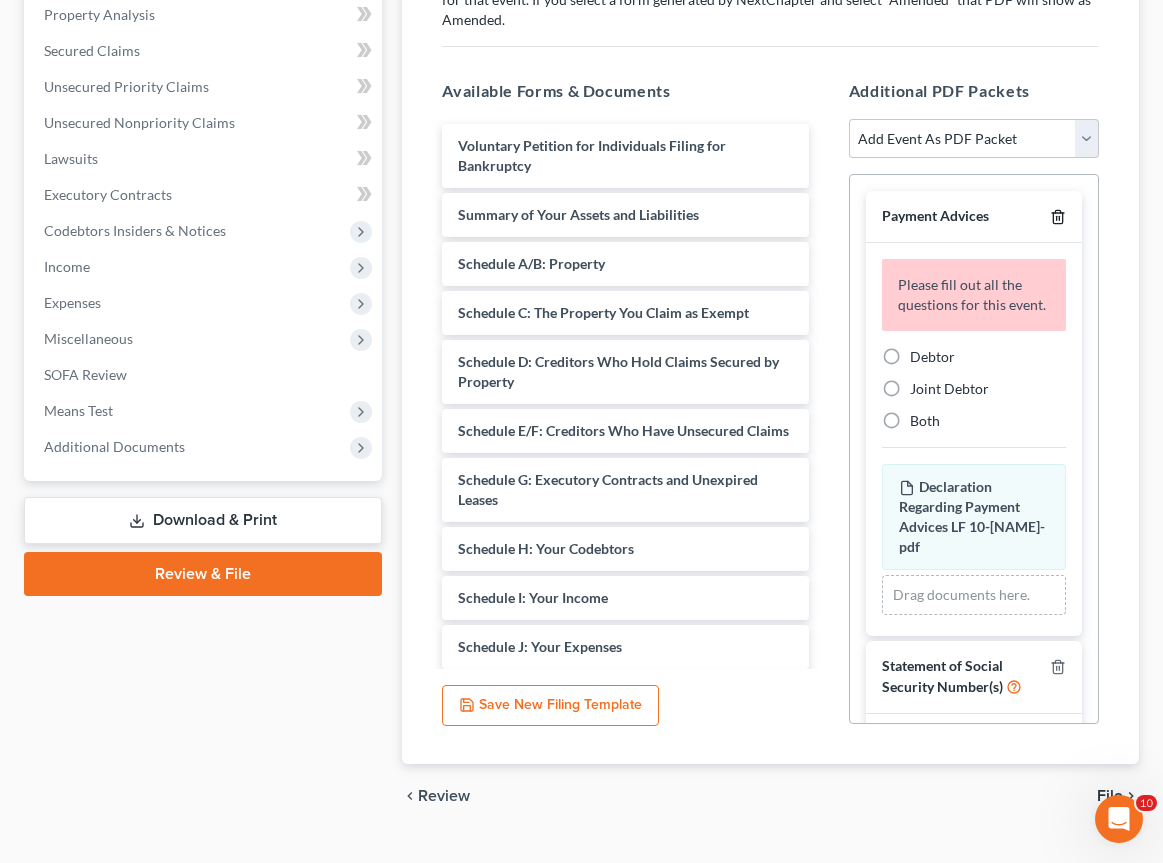 click 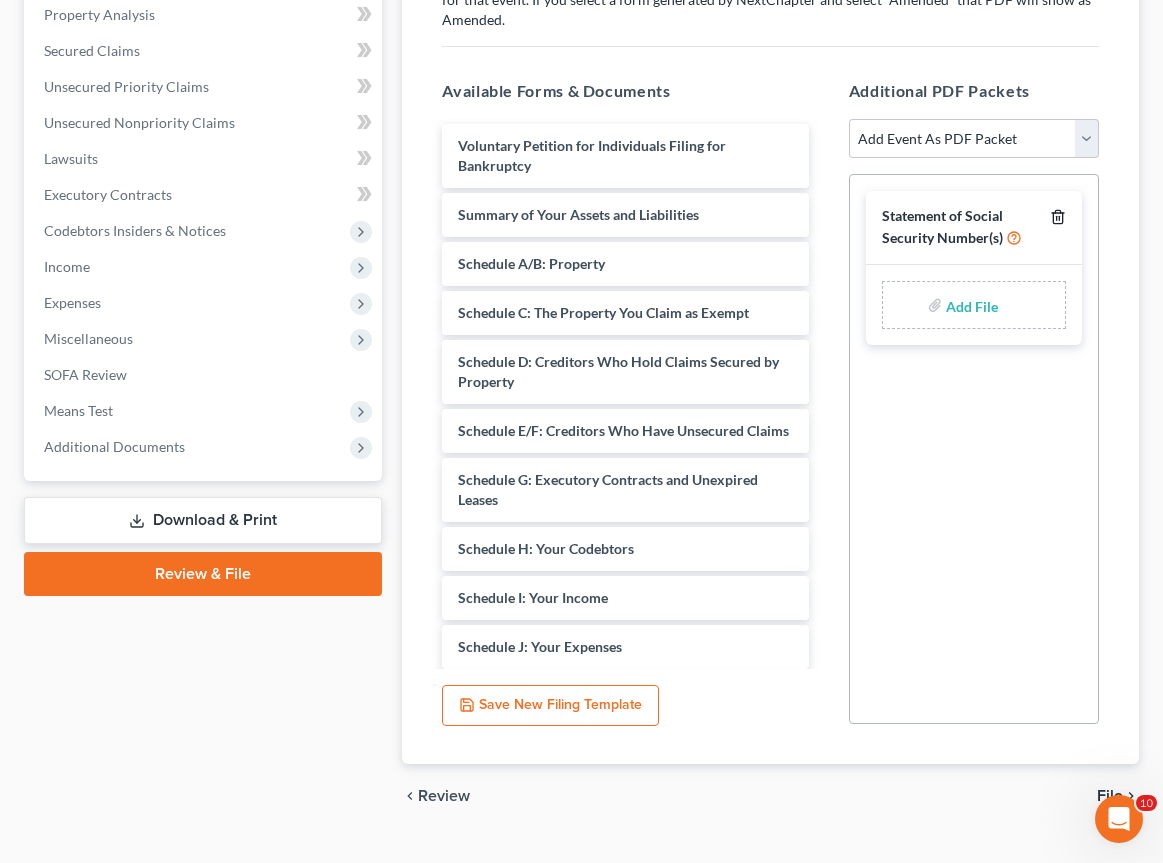 click 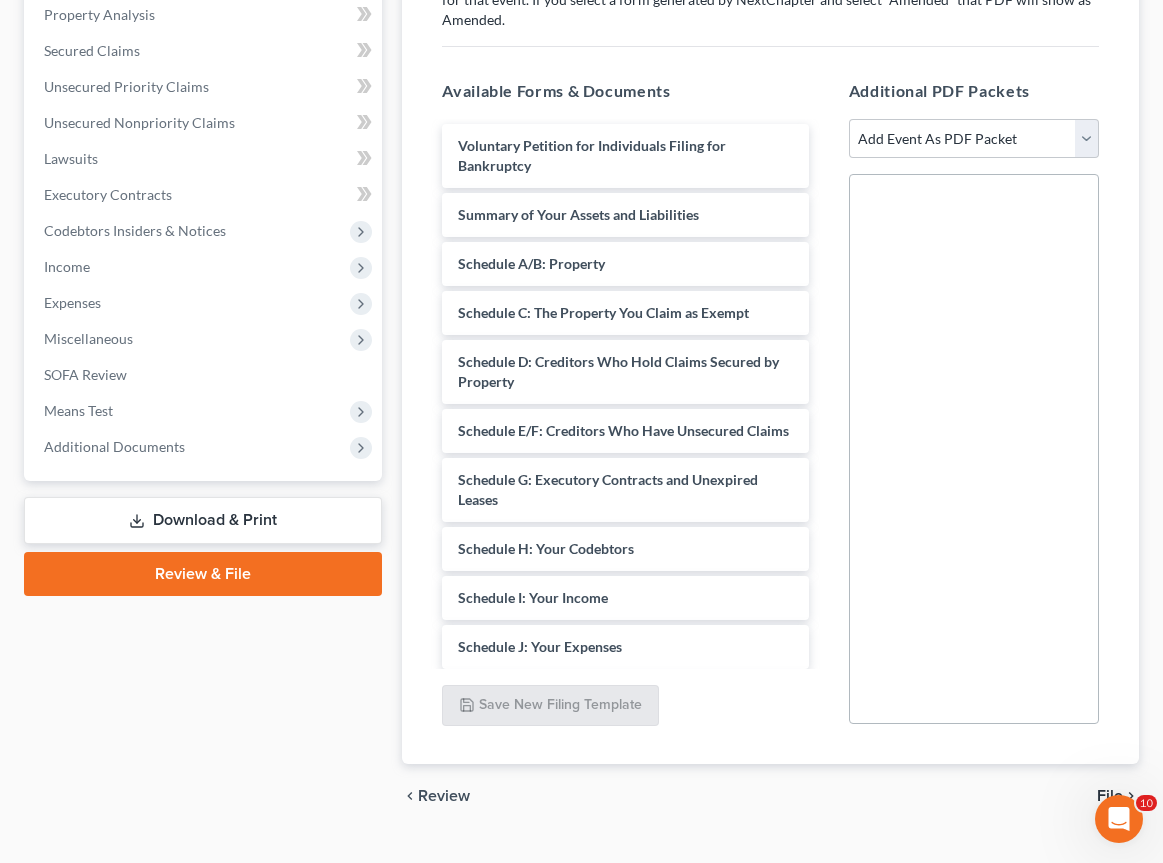 scroll, scrollTop: 423, scrollLeft: 0, axis: vertical 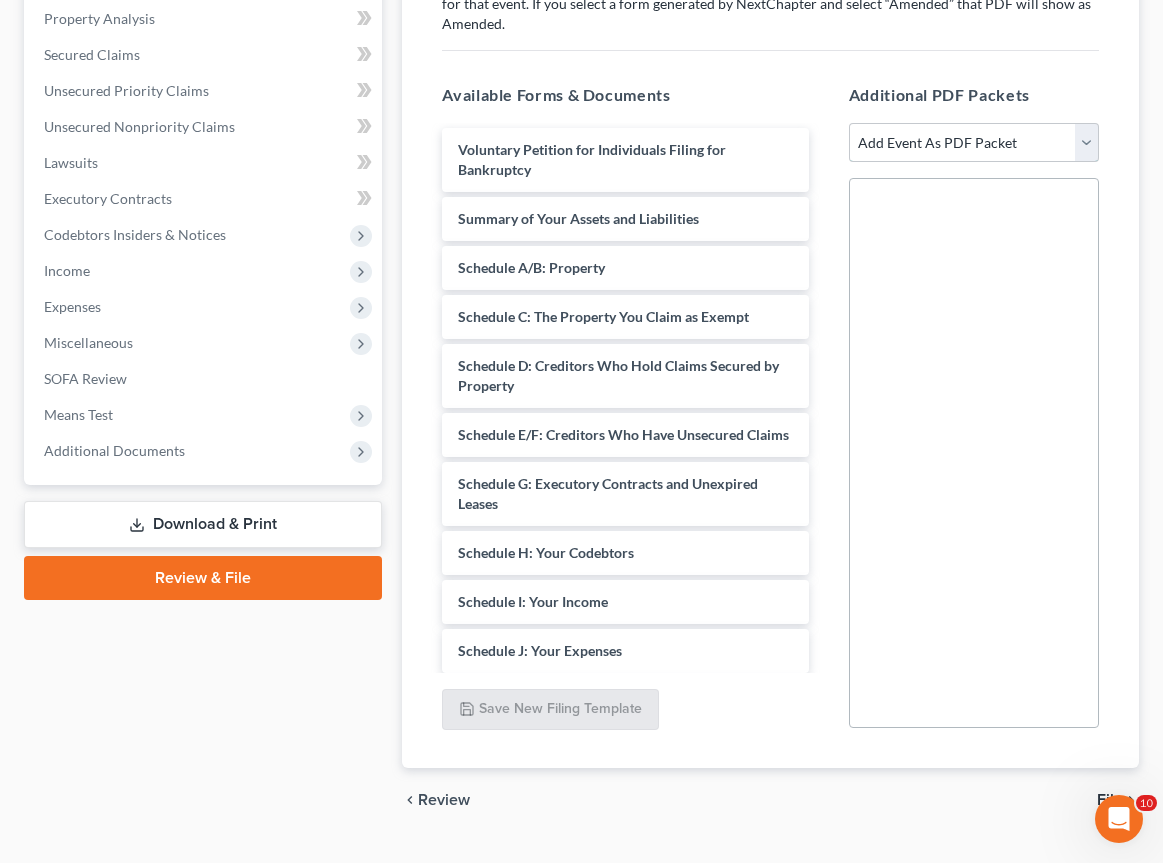 click on "Add Event As PDF Packet Affidavit Notice of Case Reassignment Affidavit to Defer Filing Fee (Reopen) [Trustee] Appearance of Child Support Representative Appendix/Addendum Bill of Costs Case Management Summary Certificate of Cure of Entire Residential Judgment Certificate of Service Certification of Budget and Credit Counseling Course Certification of Domestic Support Obligations Paid Certification of Financial Management Course Certification of Protection of Property from Damage Chapter 7 [Means] Test Calculation Form 122A-2 [Ch 7] Chapter 7 Statement of Your Monthly Income Form 122A-1 [Ch 7] Debtor in Possession Report Debtor(s) Request to Receive Notices Electronically Under DeBN Program Declaration Declaration Concerning Schedules Declaration of Non-Attorney BK Petition Preparer Designation Re: Motion to Withdraw Reference Disclosure of Compensation Pay Filing Fee in Installments Payment Advices Reaffirmation Agreement Cover Sheet Schedules/Statements or Amended Schedules/Statements Statement of Intention" at bounding box center (974, 143) 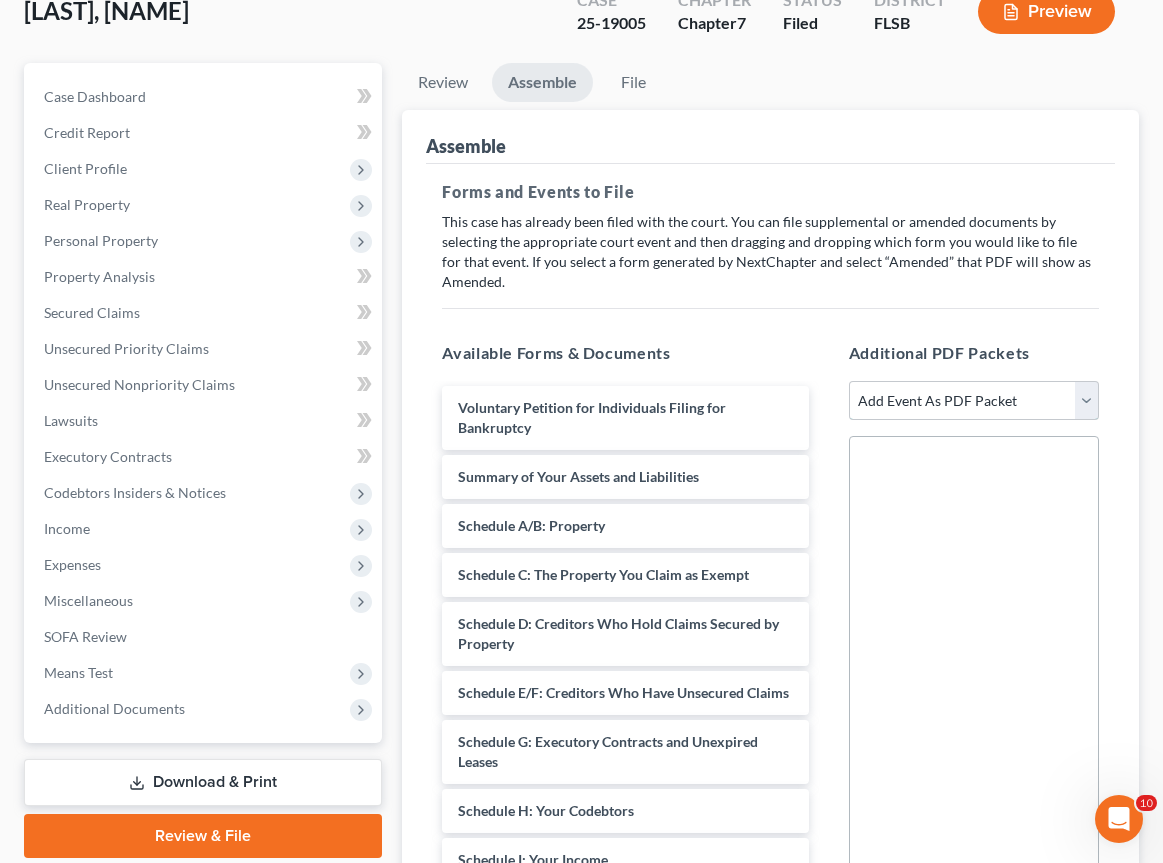 scroll, scrollTop: 152, scrollLeft: 0, axis: vertical 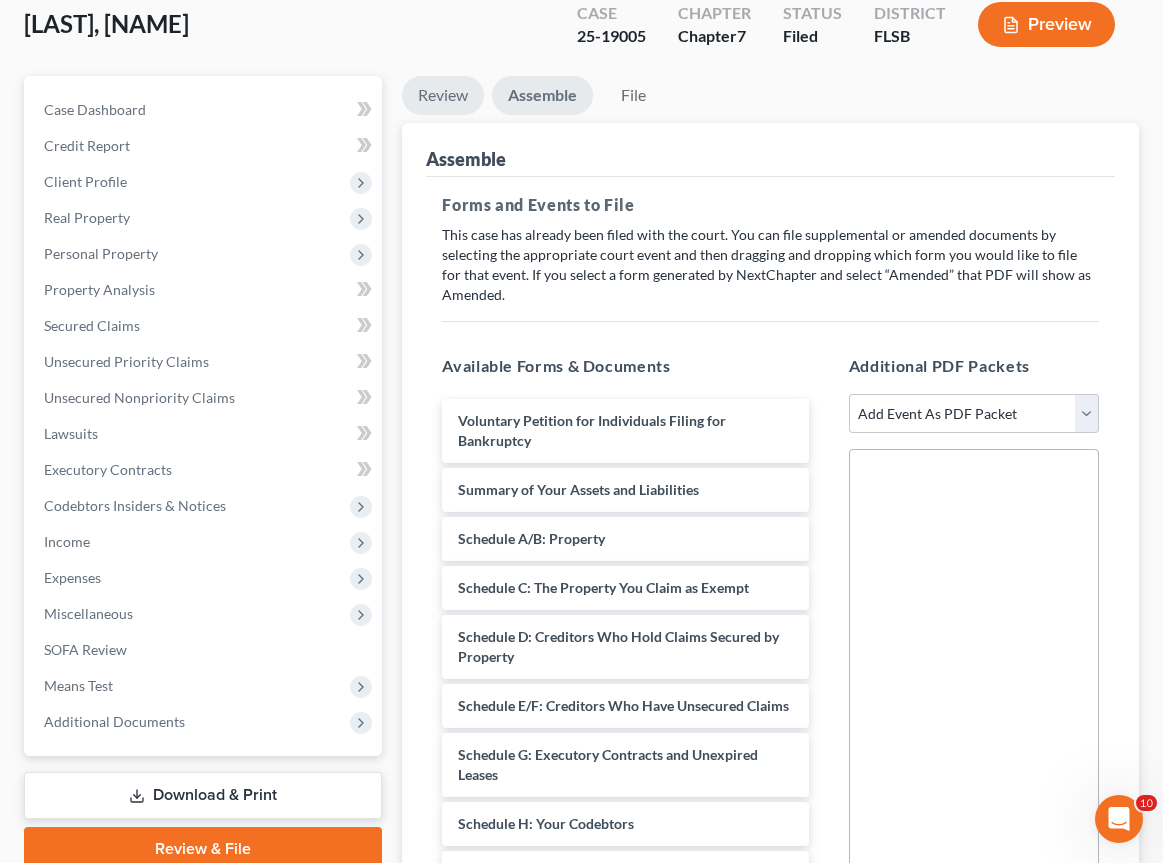 click on "Review" at bounding box center (443, 95) 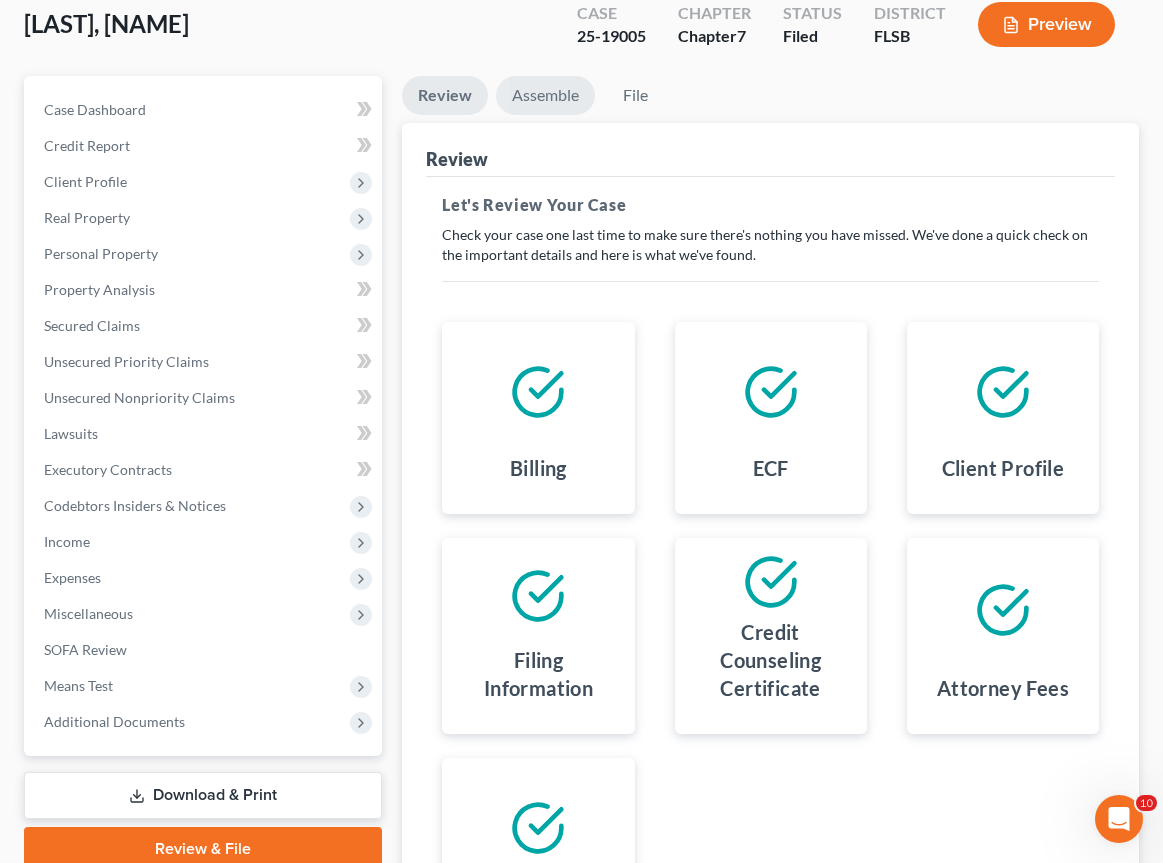 click on "Assemble" at bounding box center [545, 95] 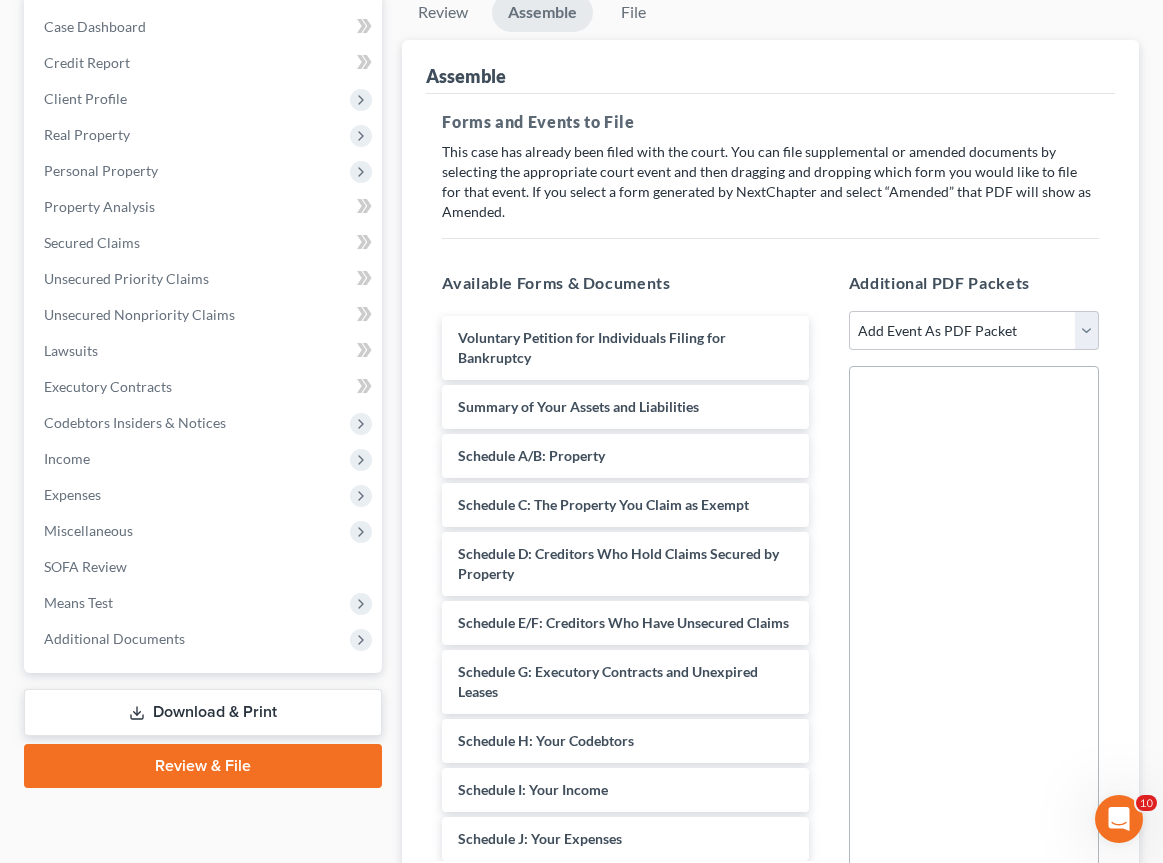 scroll, scrollTop: 268, scrollLeft: 0, axis: vertical 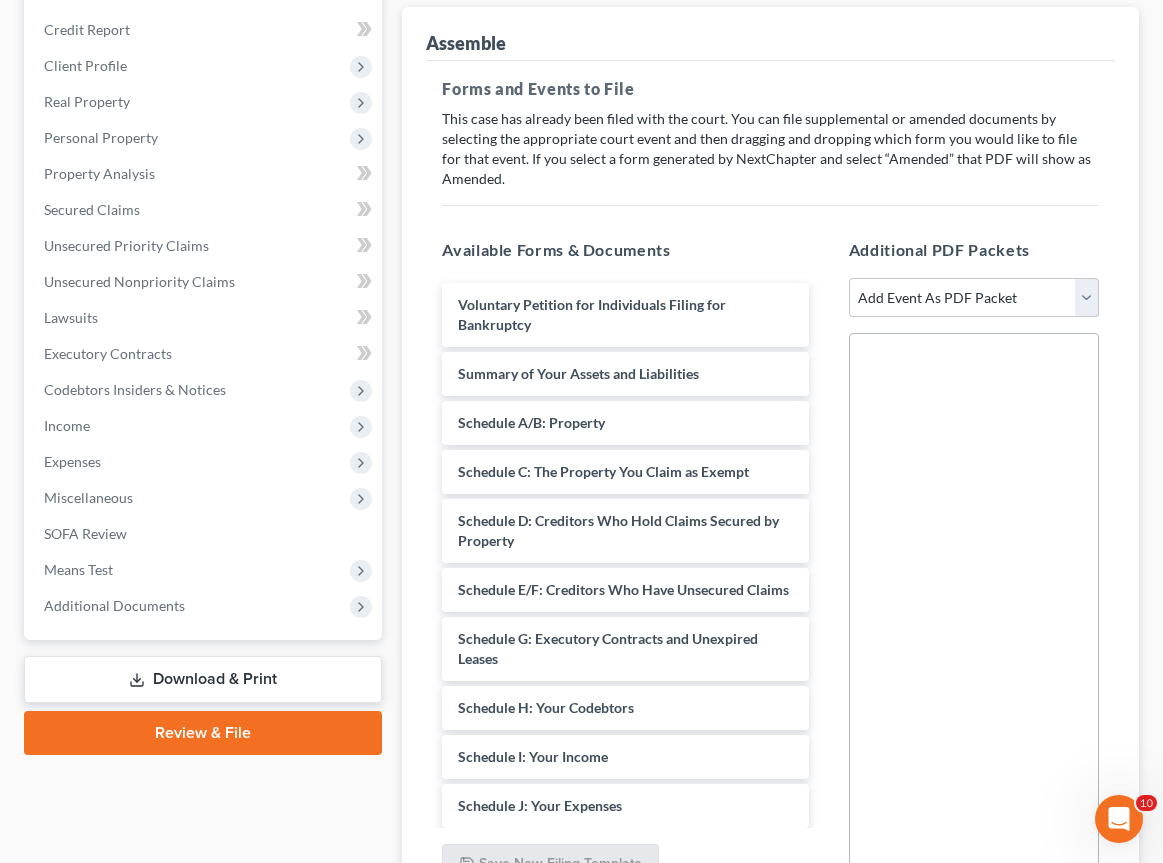 click on "Add Event As PDF Packet Affidavit Notice of Case Reassignment Affidavit to Defer Filing Fee (Reopen) [Trustee] Appearance of Child Support Representative Appendix/Addendum Bill of Costs Case Management Summary Certificate of Cure of Entire Residential Judgment Certificate of Service Certification of Budget and Credit Counseling Course Certification of Domestic Support Obligations Paid Certification of Financial Management Course Certification of Protection of Property from Damage Chapter 7 [Means] Test Calculation Form 122A-2 [Ch 7] Chapter 7 Statement of Your Monthly Income Form 122A-1 [Ch 7] Debtor in Possession Report Debtor(s) Request to Receive Notices Electronically Under DeBN Program Declaration Declaration Concerning Schedules Declaration of Non-Attorney BK Petition Preparer Designation Re: Motion to Withdraw Reference Disclosure of Compensation Pay Filing Fee in Installments Payment Advices Reaffirmation Agreement Cover Sheet Schedules/Statements or Amended Schedules/Statements Statement of Intention" at bounding box center [974, 298] 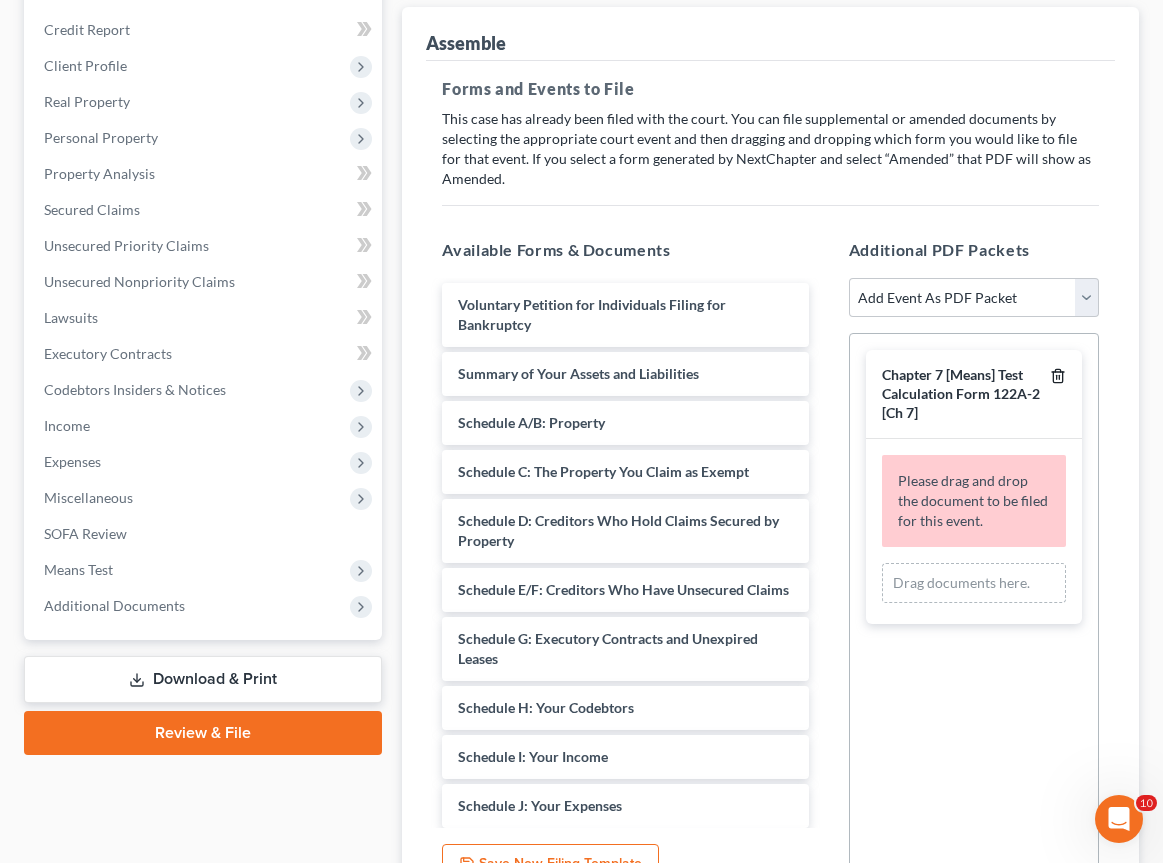 click 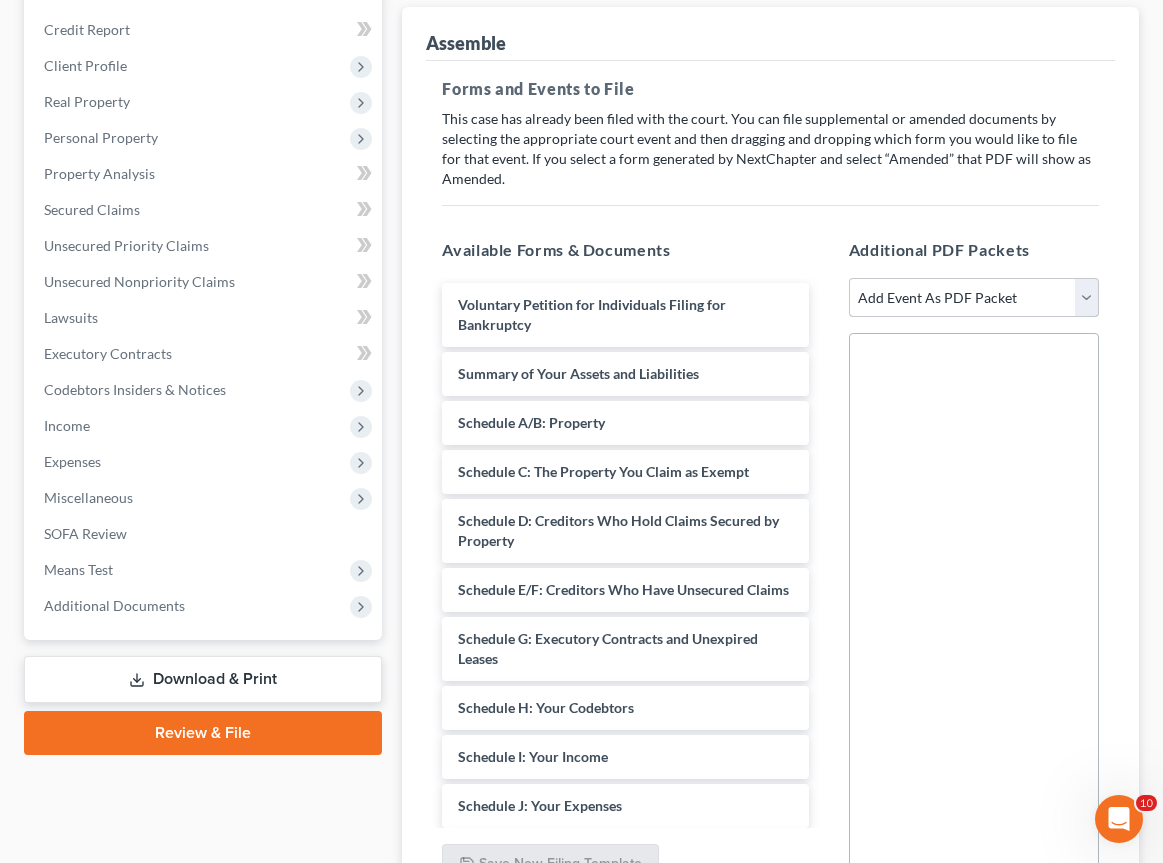 click on "Add Event As PDF Packet Affidavit Notice of Case Reassignment Affidavit to Defer Filing Fee (Reopen) [Trustee] Appearance of Child Support Representative Appendix/Addendum Bill of Costs Case Management Summary Certificate of Cure of Entire Residential Judgment Certificate of Service Certification of Budget and Credit Counseling Course Certification of Domestic Support Obligations Paid Certification of Financial Management Course Certification of Protection of Property from Damage Chapter 7 [Means] Test Calculation Form 122A-2 [Ch 7] Chapter 7 Statement of Your Monthly Income Form 122A-1 [Ch 7] Debtor in Possession Report Debtor(s) Request to Receive Notices Electronically Under DeBN Program Declaration Declaration Concerning Schedules Declaration of Non-Attorney BK Petition Preparer Designation Re: Motion to Withdraw Reference Disclosure of Compensation Pay Filing Fee in Installments Payment Advices Reaffirmation Agreement Cover Sheet Schedules/Statements or Amended Schedules/Statements Statement of Intention" at bounding box center [974, 298] 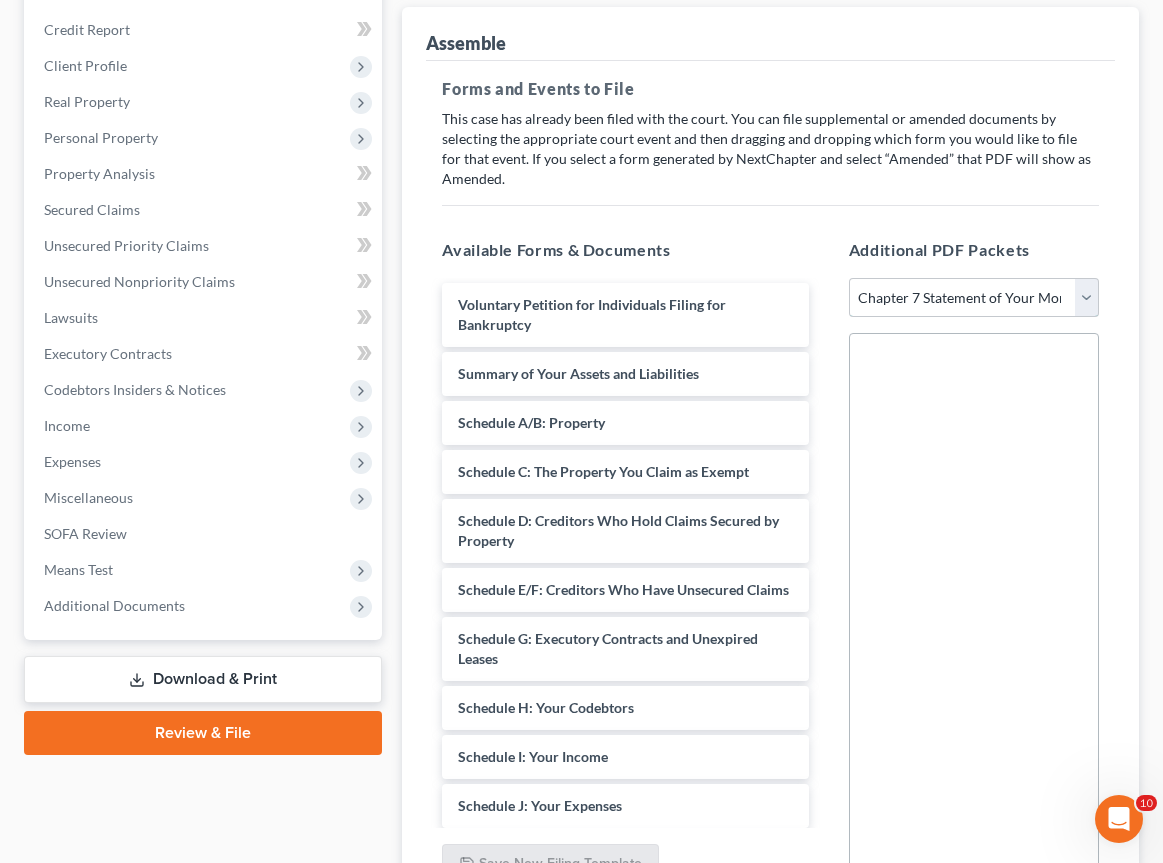 select 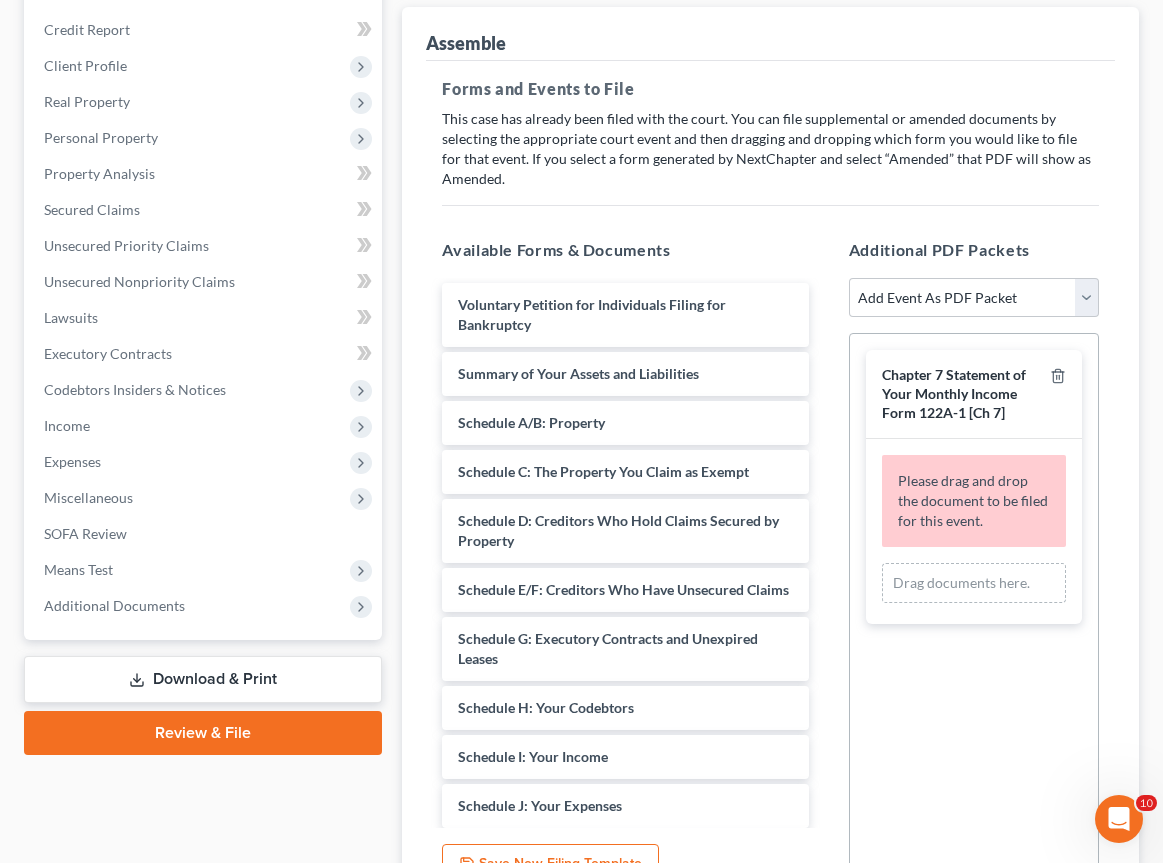 click on "Please drag and drop the document to be filed for this event." at bounding box center [973, 500] 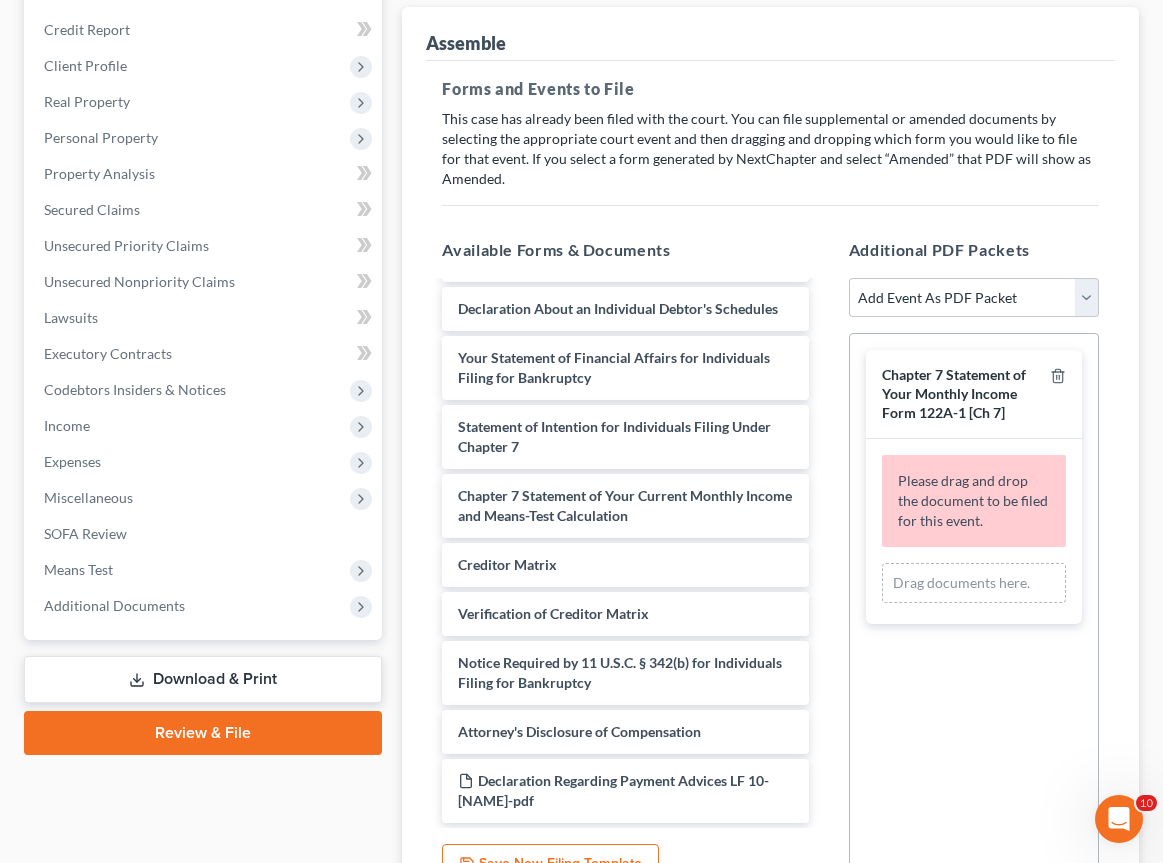 scroll, scrollTop: 586, scrollLeft: 0, axis: vertical 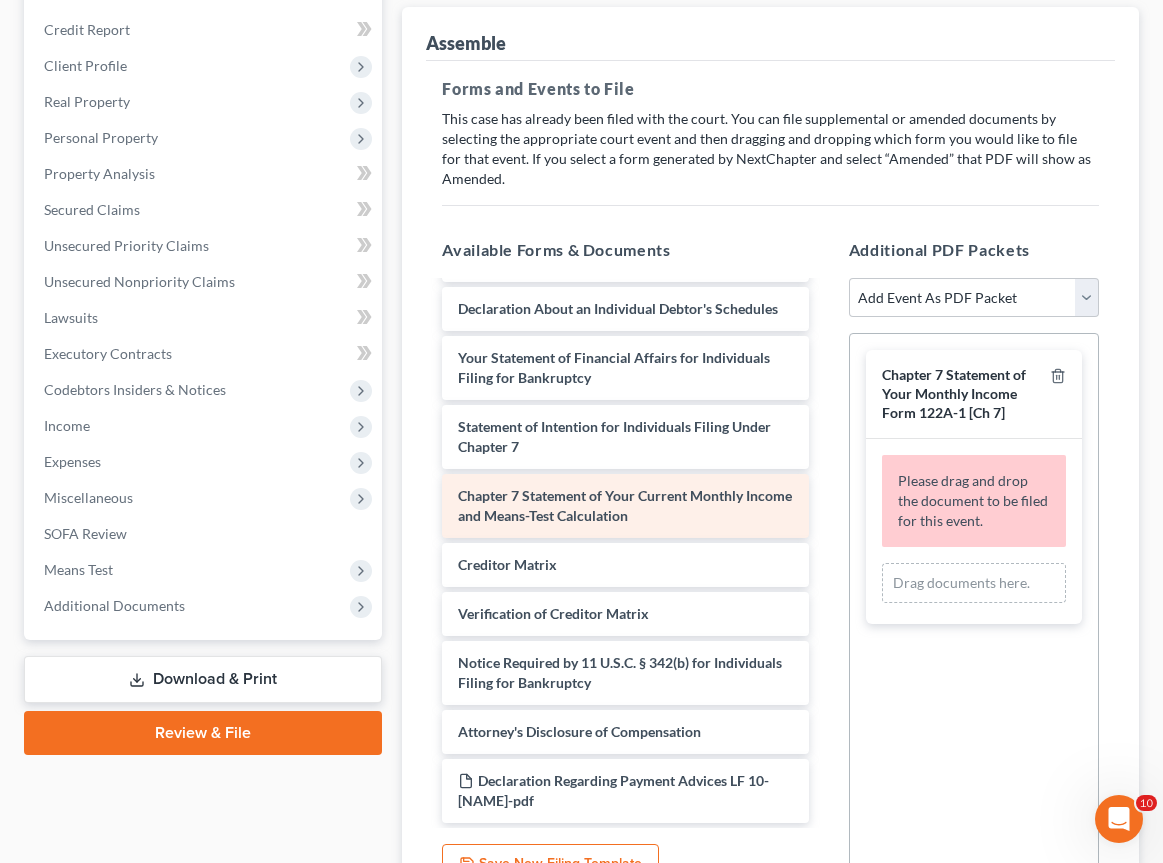 click on "Chapter 7 Statement of Your Current Monthly Income and Means-Test Calculation" at bounding box center (625, 505) 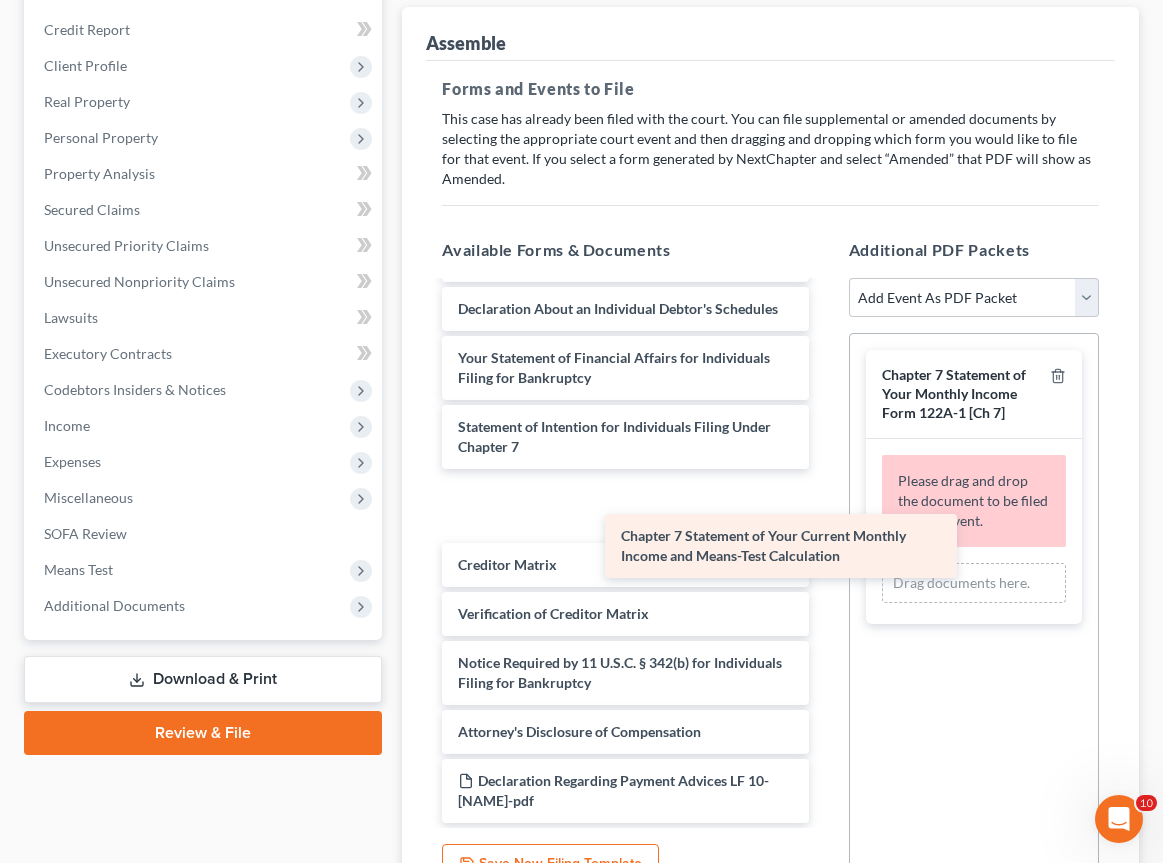 scroll, scrollTop: 517, scrollLeft: 0, axis: vertical 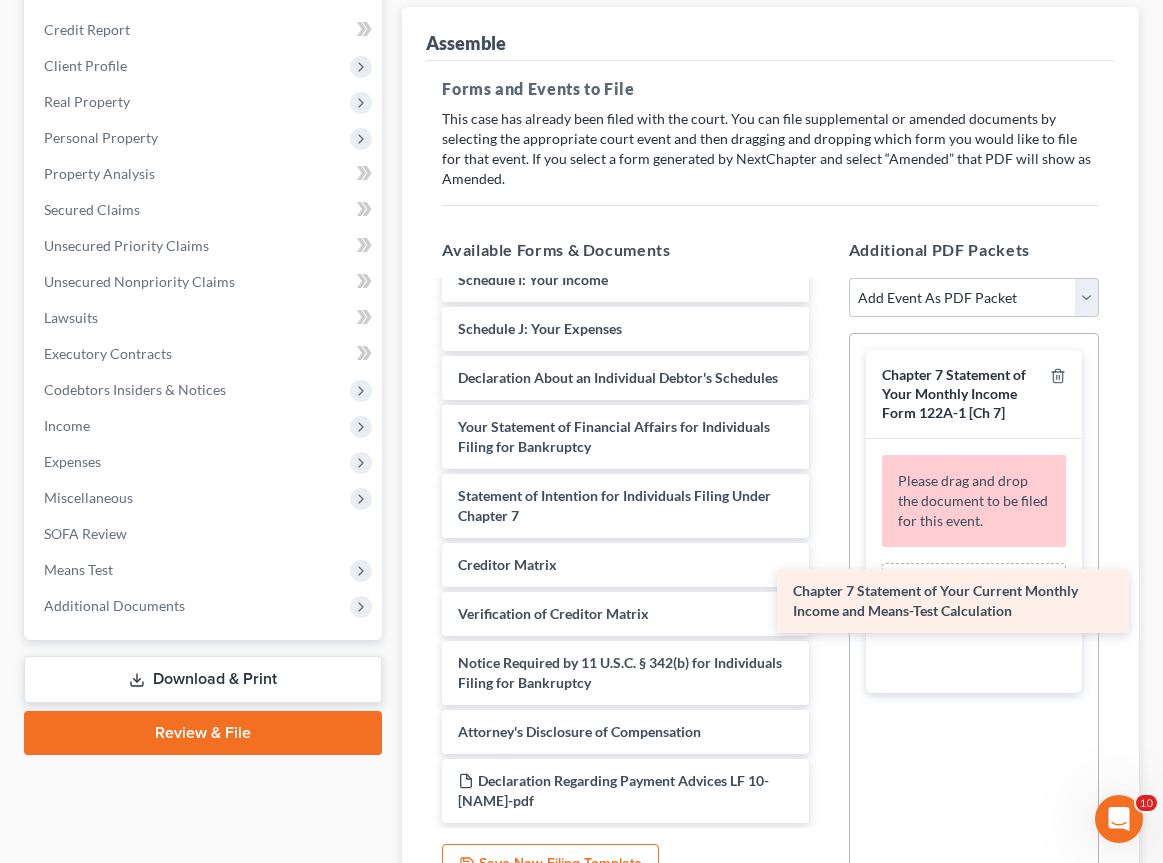 drag, startPoint x: 592, startPoint y: 514, endPoint x: 927, endPoint y: 609, distance: 348.20972 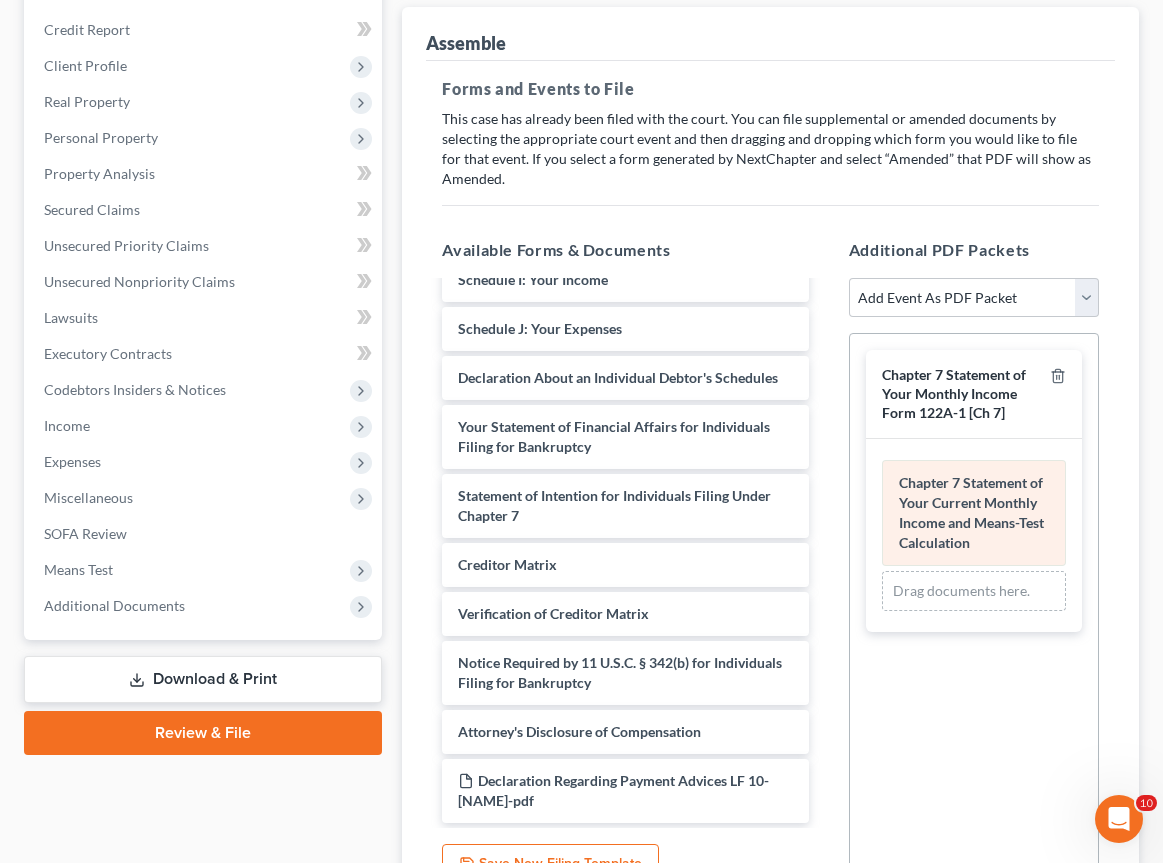 click on "Chapter 7 Statement of Your Current Monthly Income and Means-Test Calculation" at bounding box center [971, 512] 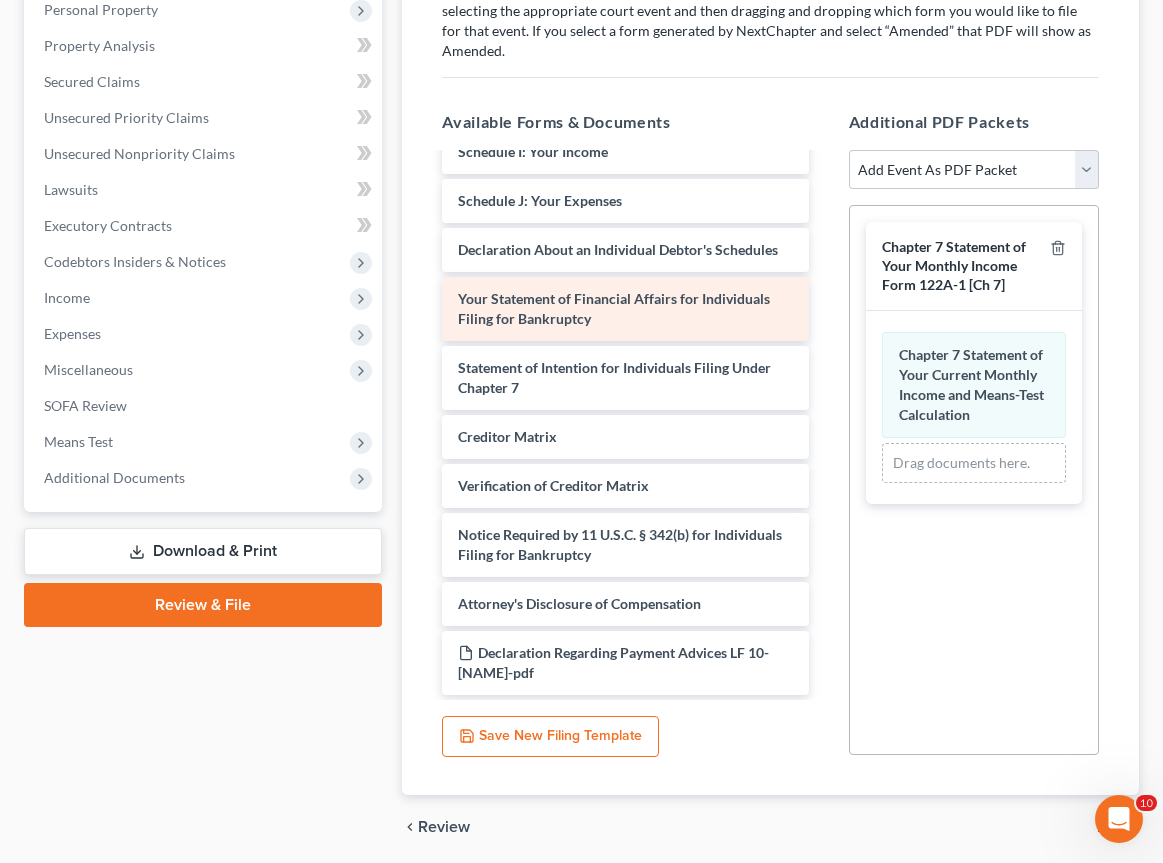 scroll, scrollTop: 400, scrollLeft: 0, axis: vertical 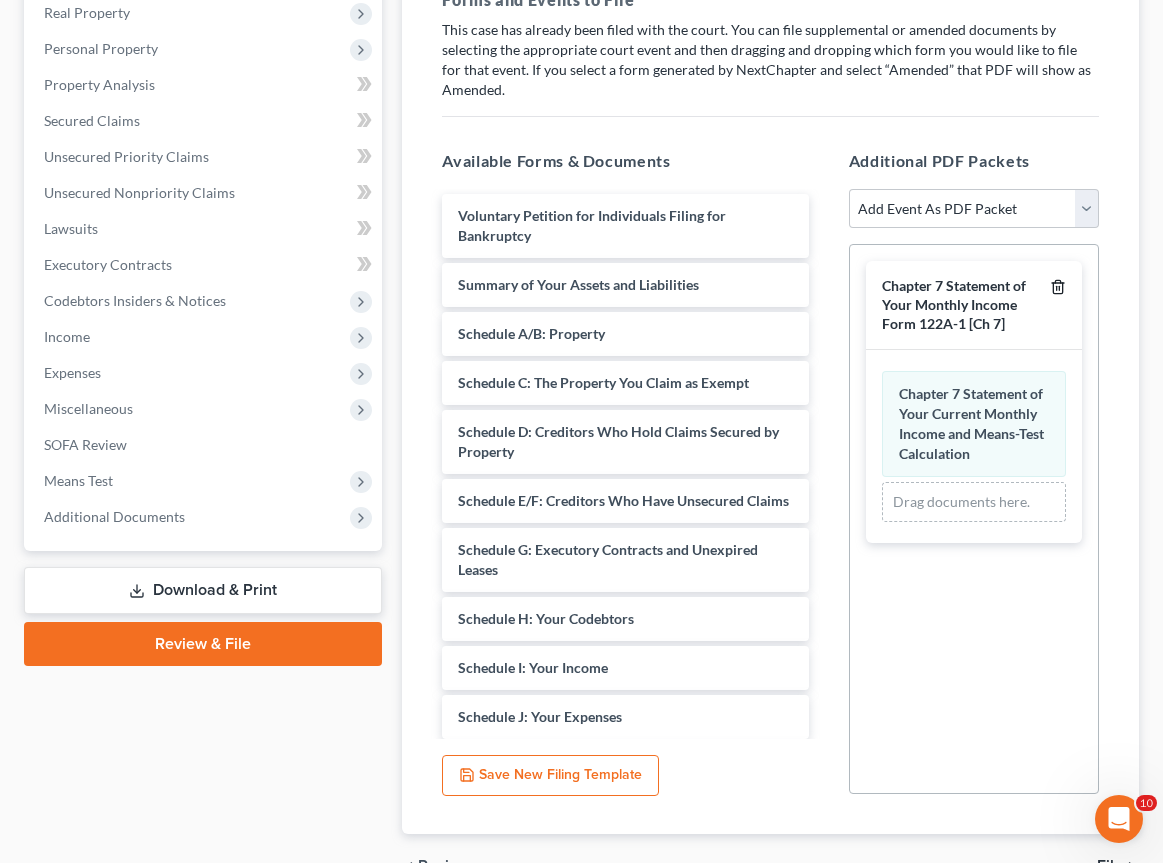 click 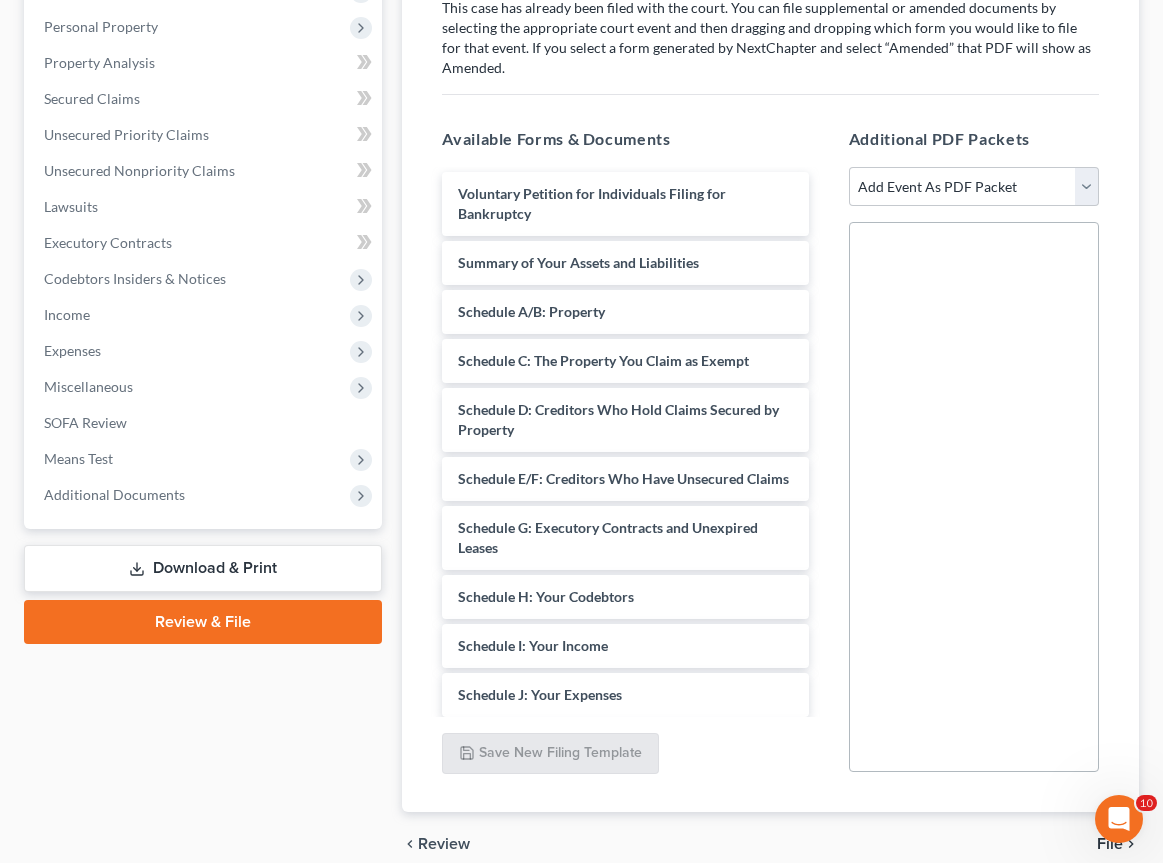 scroll, scrollTop: 384, scrollLeft: 0, axis: vertical 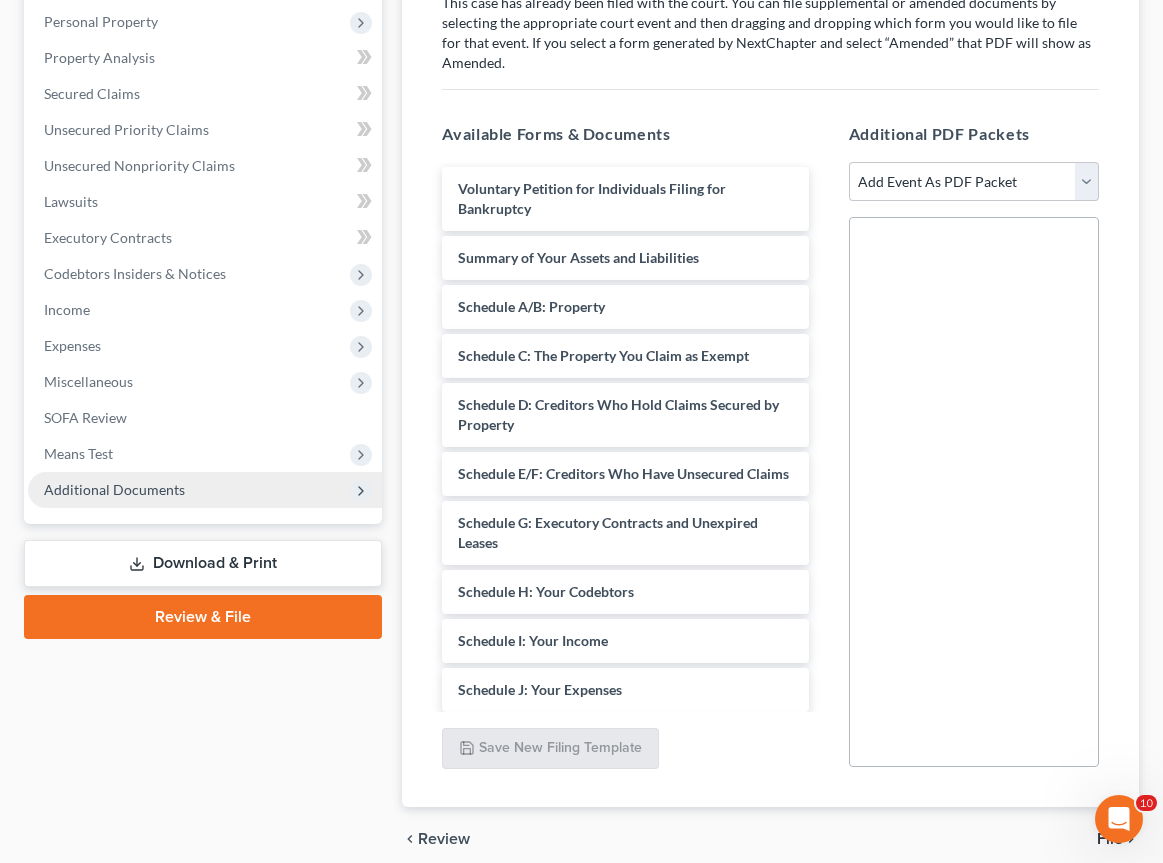 click on "Additional Documents" at bounding box center [205, 490] 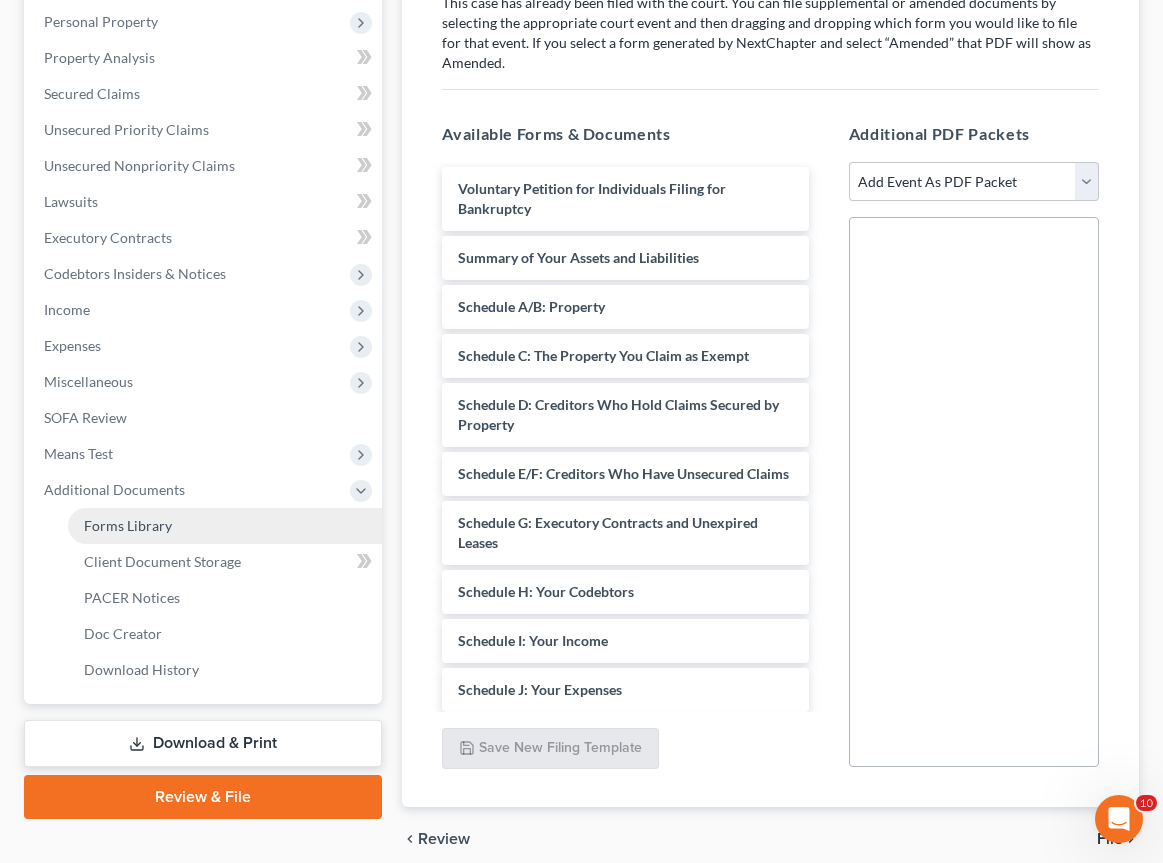 click on "Forms Library" at bounding box center [225, 526] 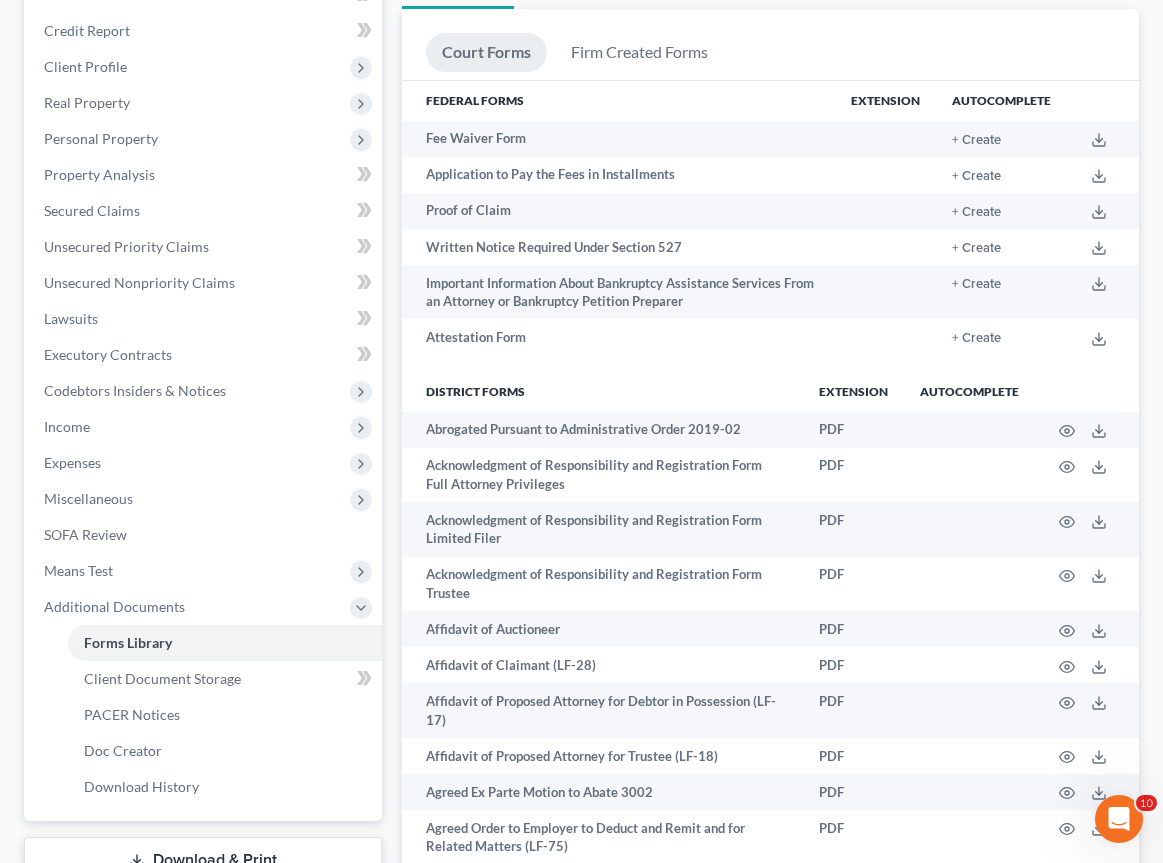 scroll, scrollTop: 271, scrollLeft: 0, axis: vertical 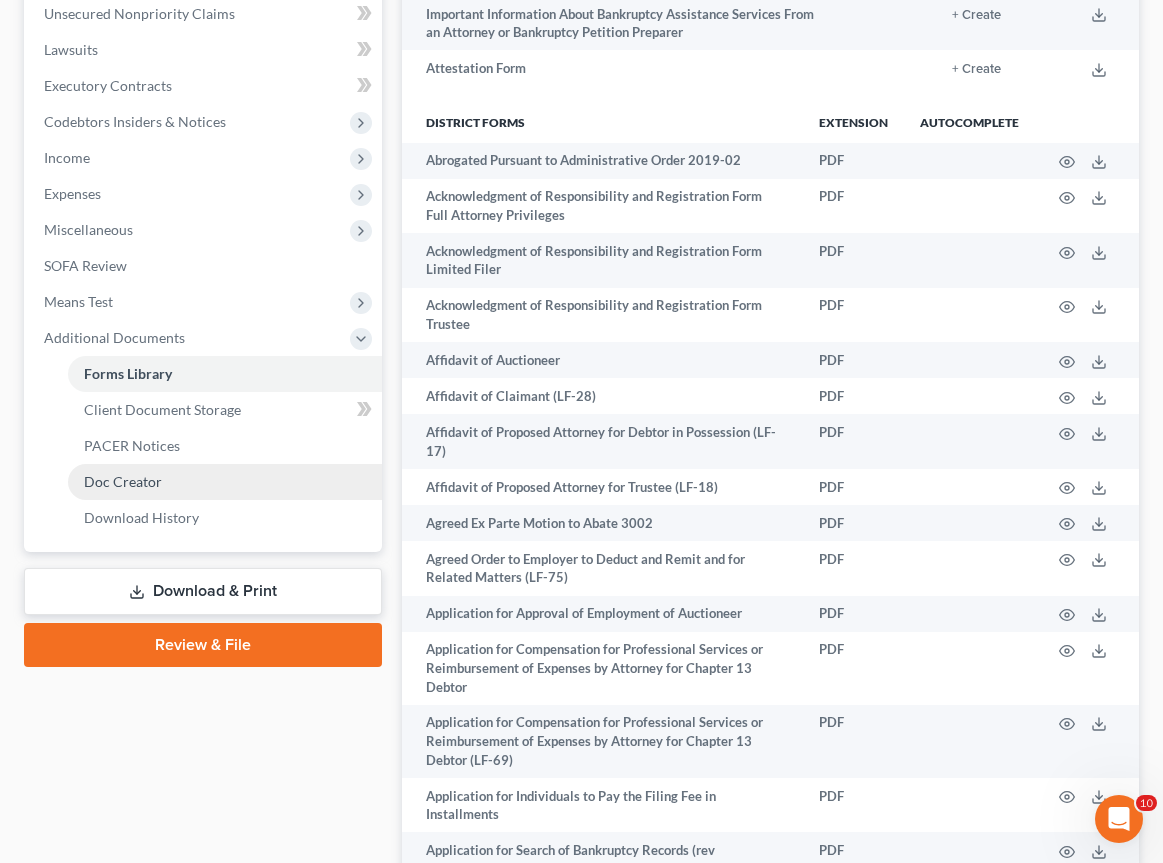 click on "Doc Creator" at bounding box center (123, 481) 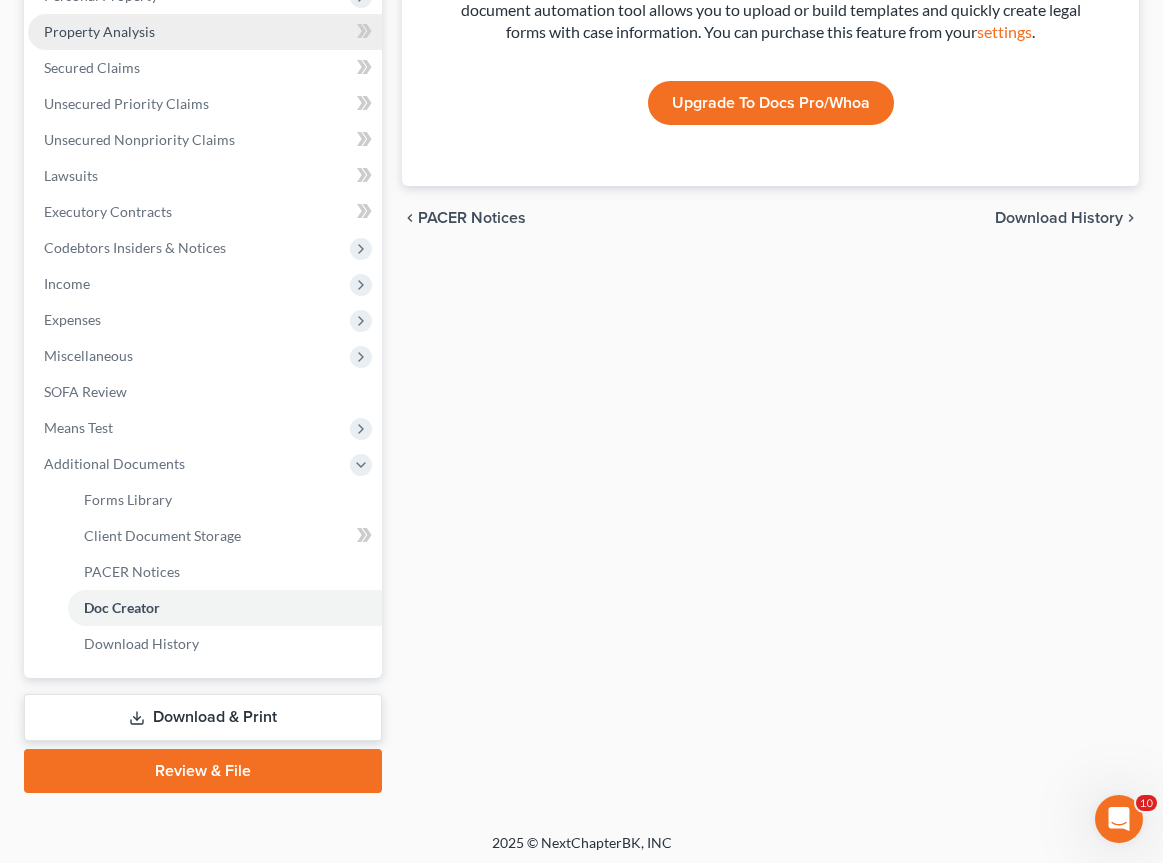scroll, scrollTop: 416, scrollLeft: 0, axis: vertical 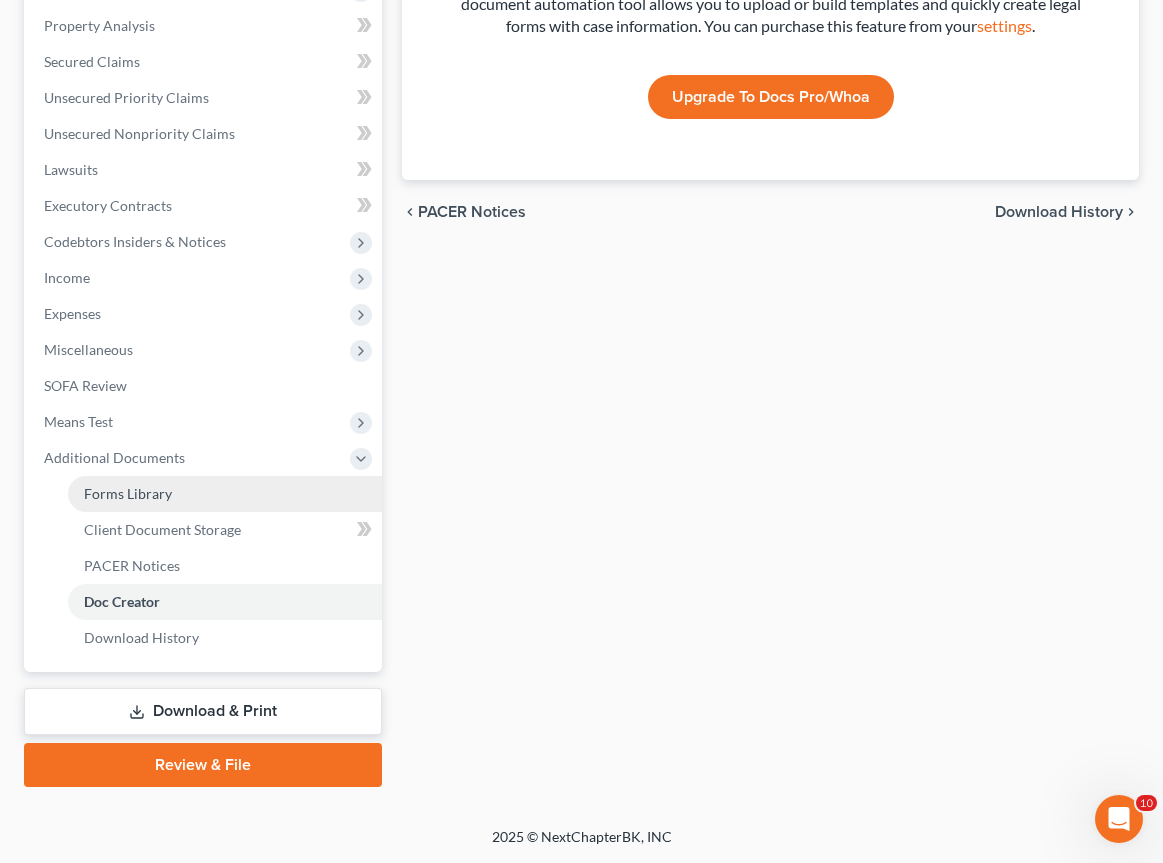 click on "Forms Library" at bounding box center (128, 493) 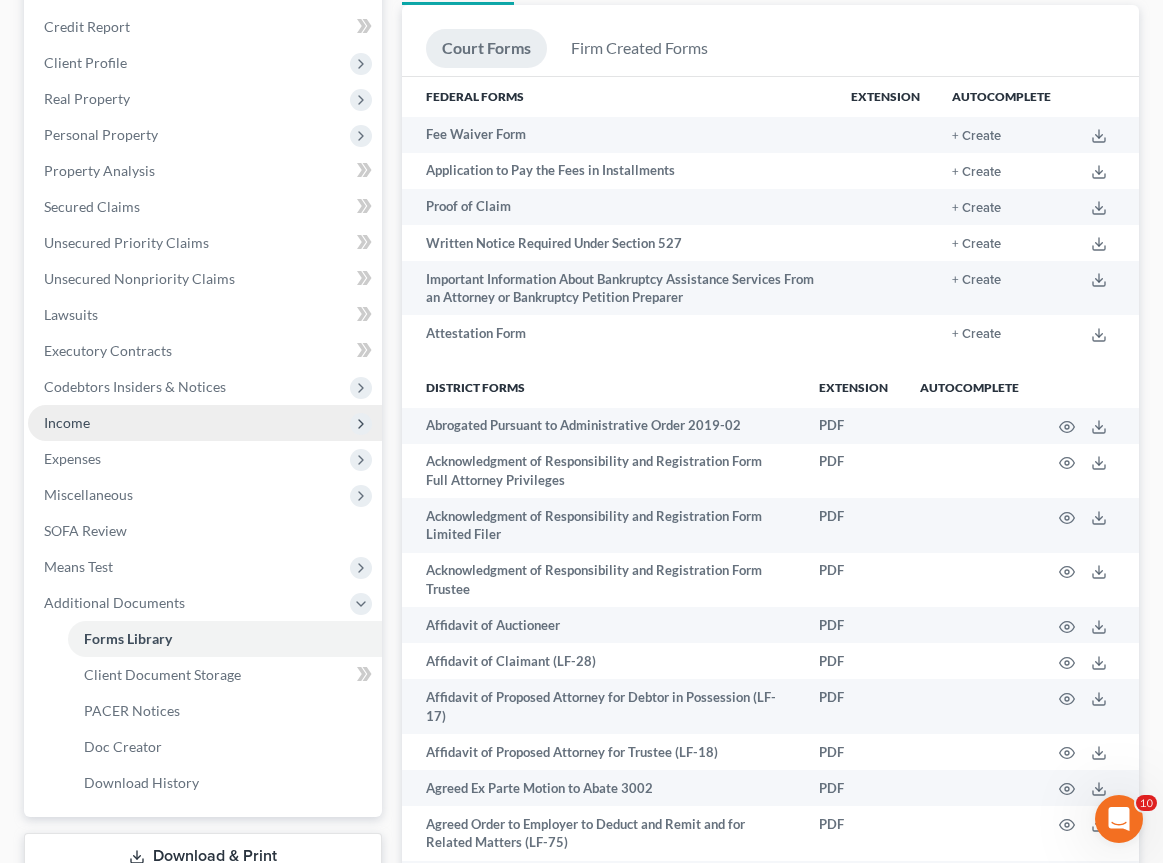 scroll, scrollTop: 308, scrollLeft: 0, axis: vertical 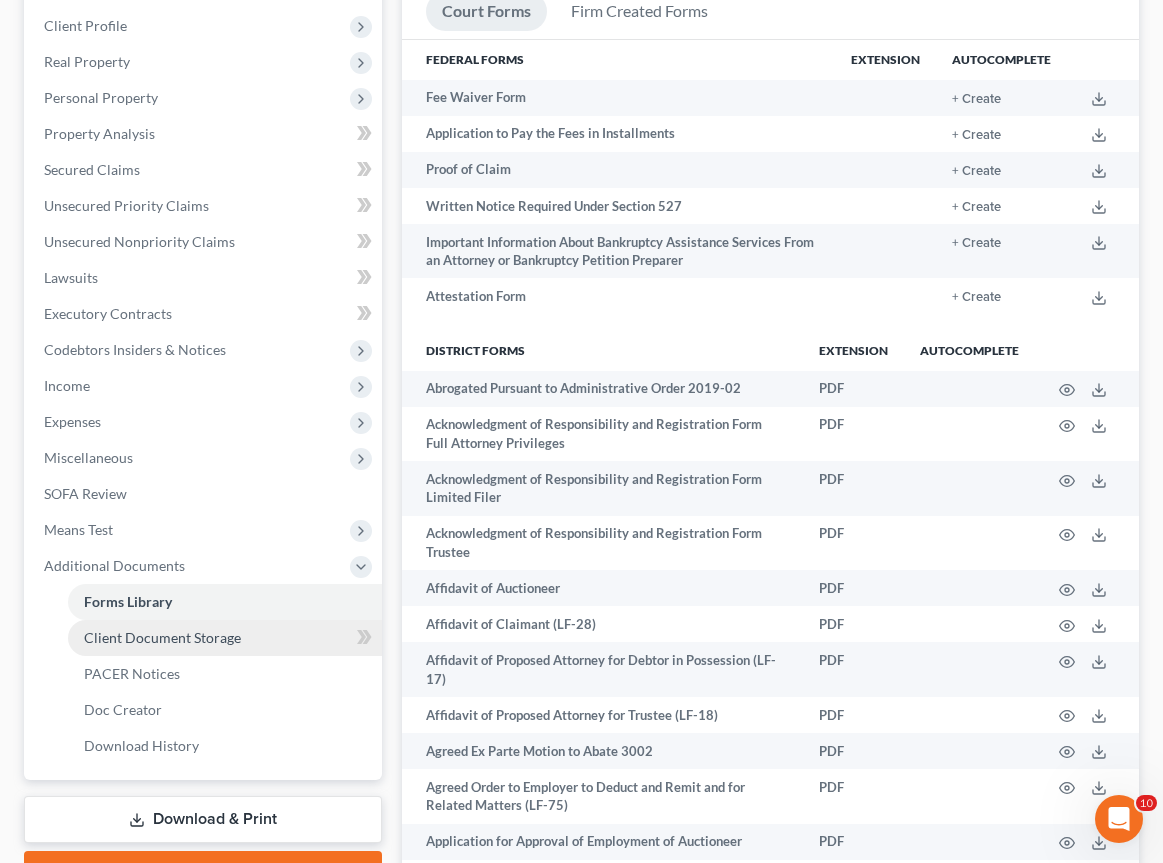 click on "Client Document Storage" at bounding box center [162, 637] 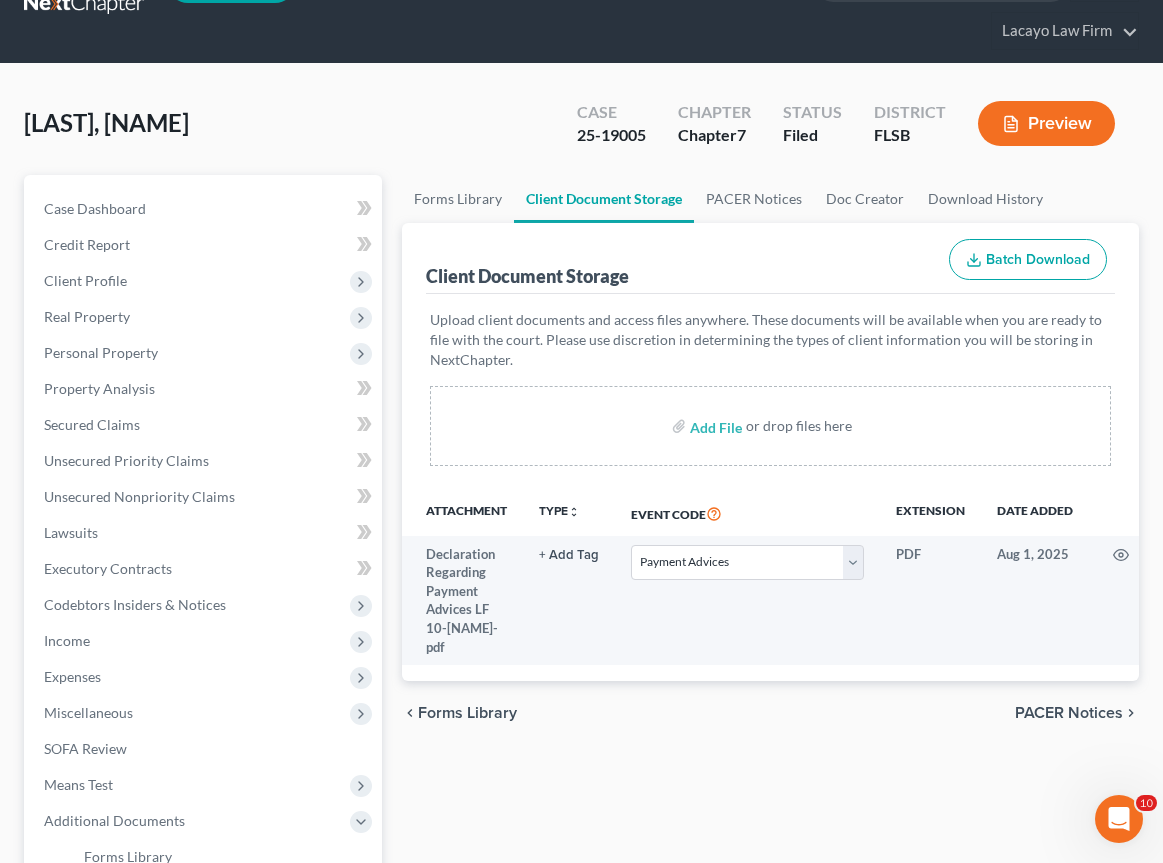 scroll, scrollTop: 82, scrollLeft: 0, axis: vertical 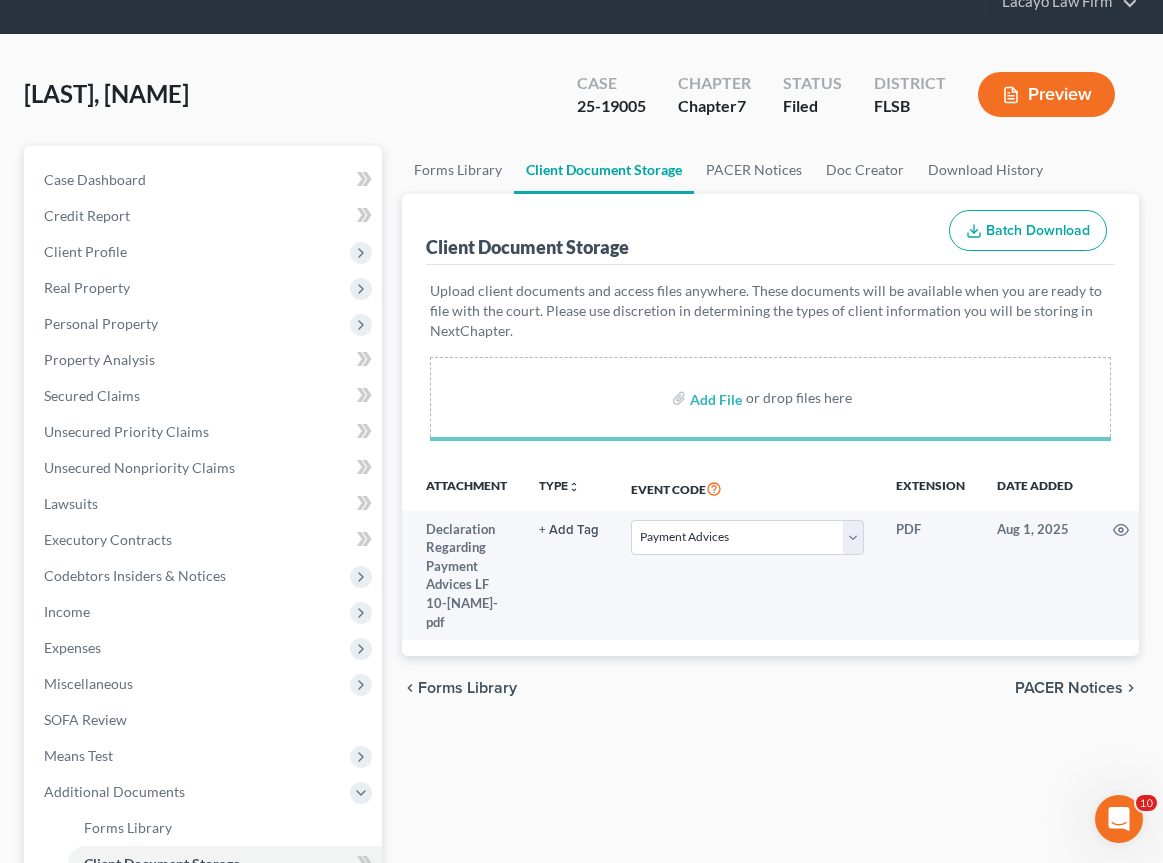 select on "38" 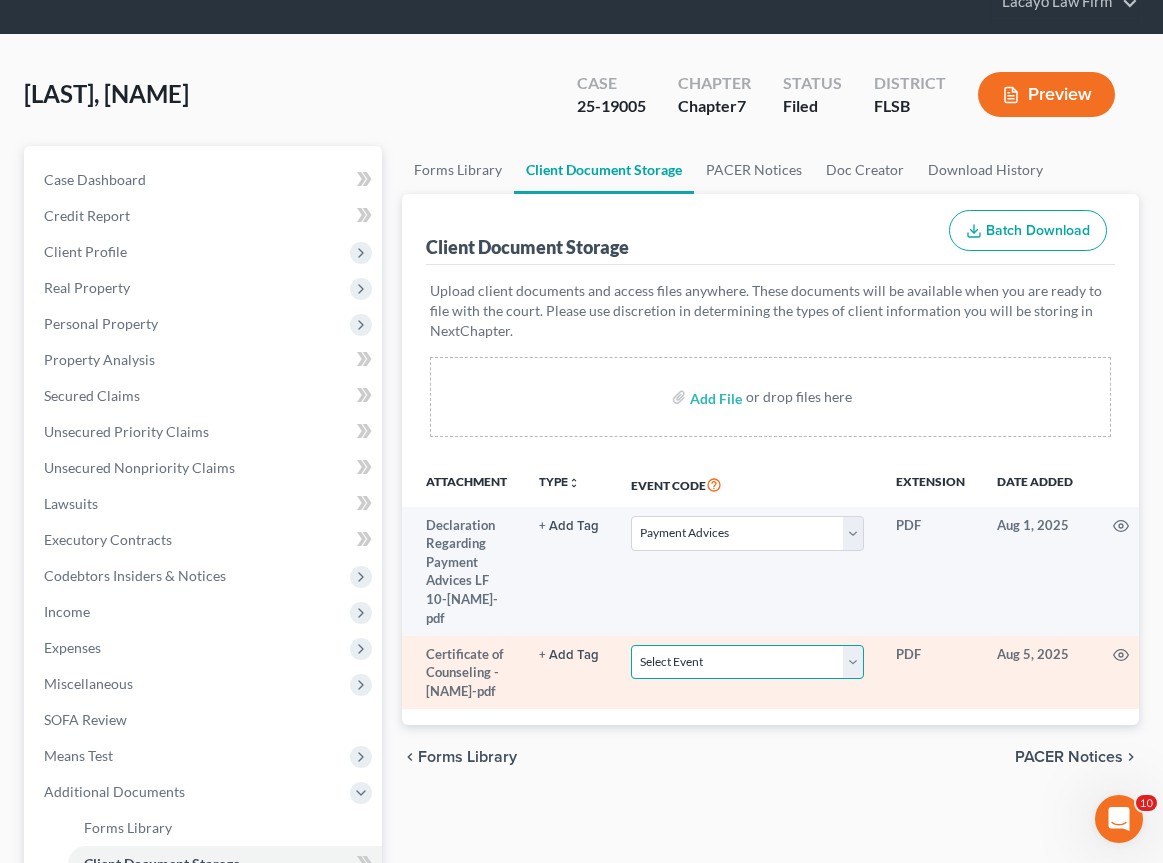 click on "Select Event 20 Largest Unsecured Creditors Affidavit Notice of Case Reassignment Affidavit to Defer Filing Fee (Reopen) [Trustee] Appearance of Child Support Representative Appendix/Addendum Bill of Costs Case Management Summary Certificate of Cure of Entire Residential Judgment Certificate of Service Certification of Budget and Credit Counseling Course Certification of Compliance and Request for Confirmation of Ch. 13 Plan Certification of Domestic Support Obligations Paid Certification of Financial Management Course Certification of Protection of Property from Damage Ch 11 Small Business Monthly Operating Report Chapter 11 Small Business - All Financial Documents Chapter 11 Small Business Balance Sheet Chapter 11 Small Business Cash Flow Statement Chapter 11 Small Business Statement of Operations Chapter 11 Small Business Statement of Unavailability of Documents Chapter 11 Statement of Current Monthly Income Form 122B Chapter 13 Calculation of Your Disposable Income Form 122C-2 Chapter 13 Plan Declaration" at bounding box center [747, 662] 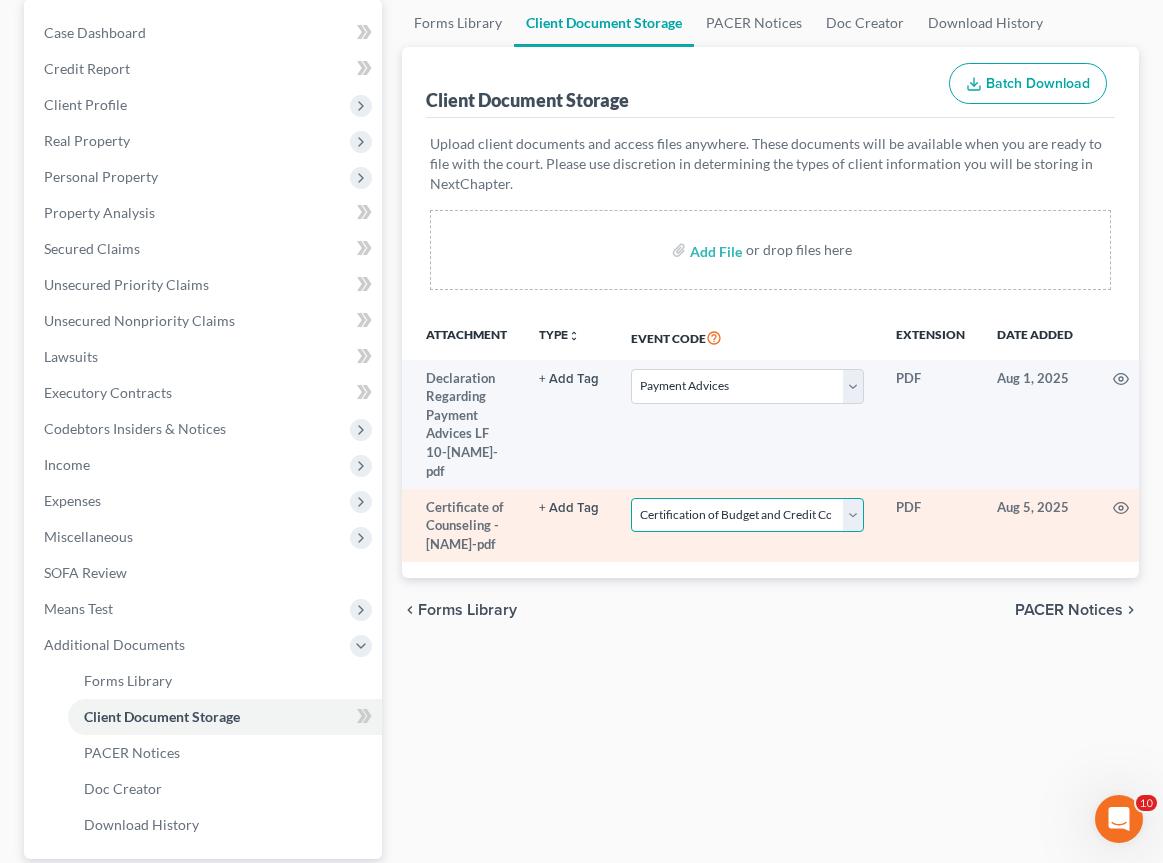 scroll, scrollTop: 239, scrollLeft: 0, axis: vertical 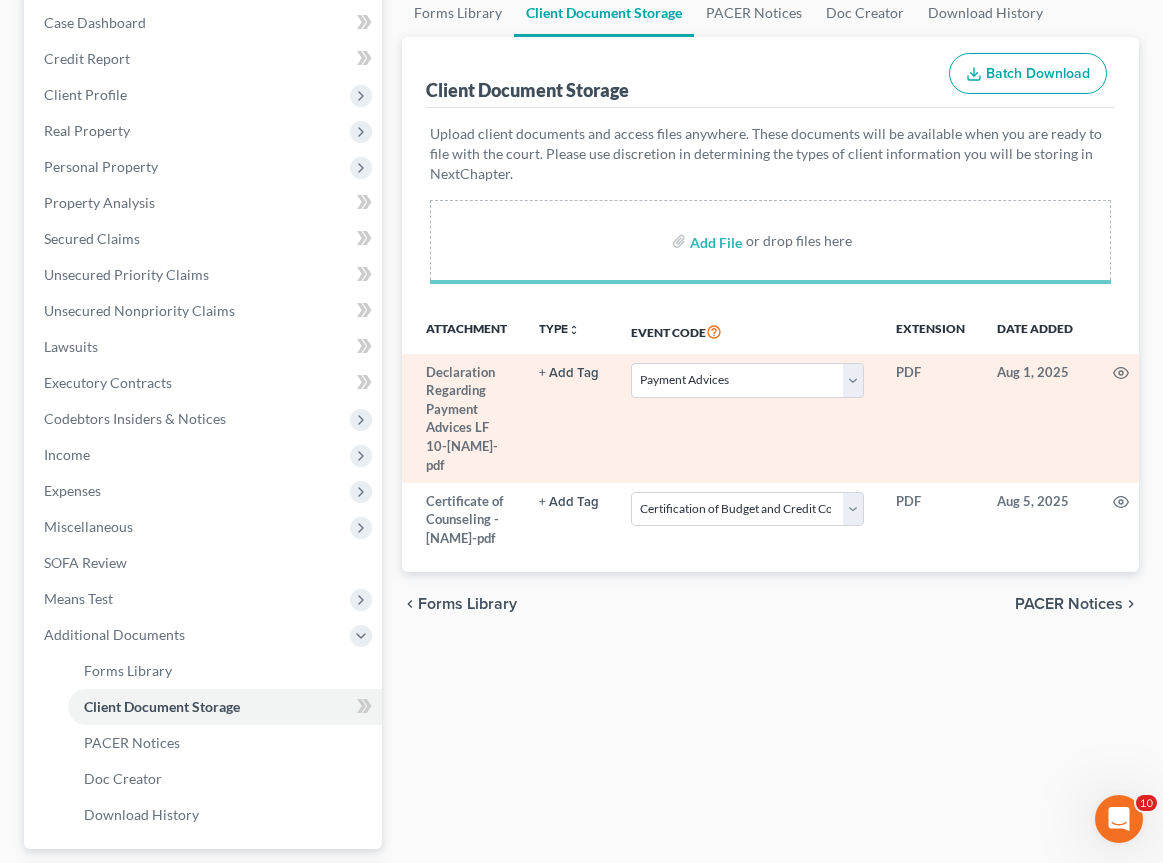 select on "38" 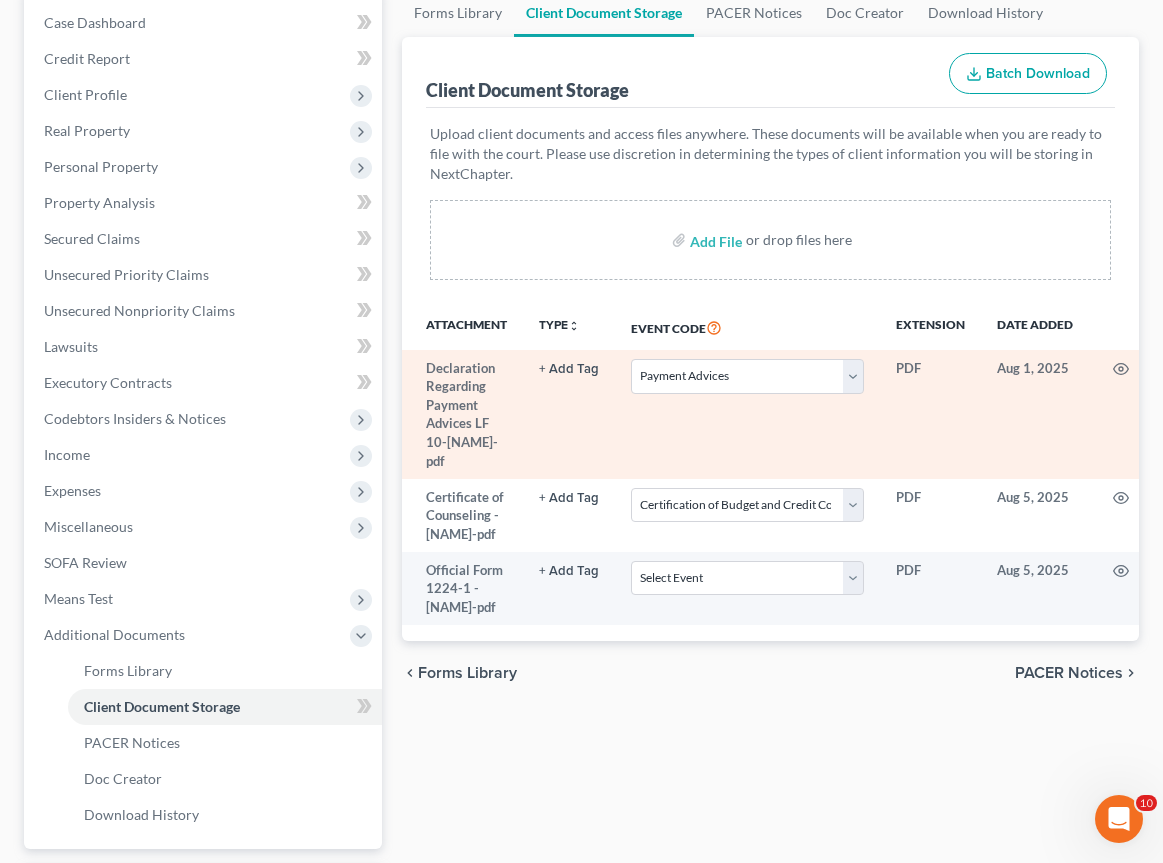 select on "38" 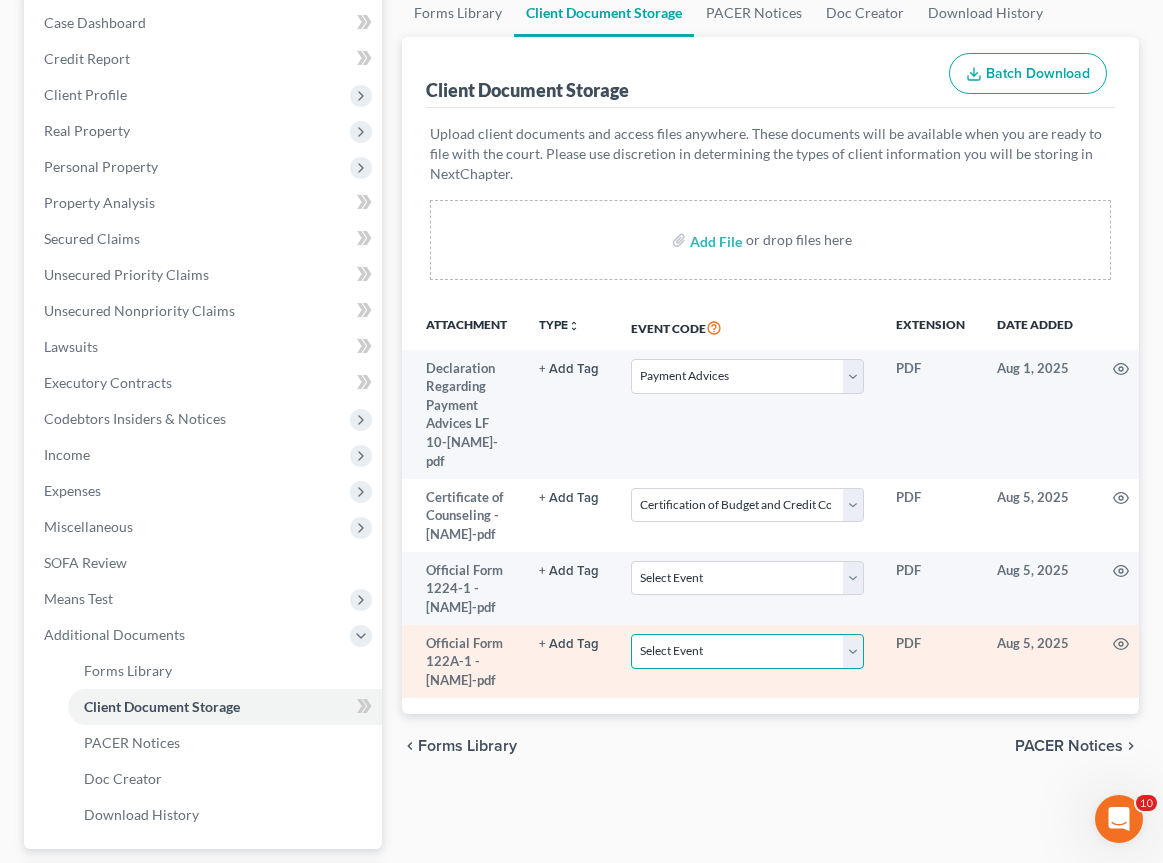 click on "Select Event 20 Largest Unsecured Creditors Affidavit Notice of Case Reassignment Affidavit to Defer Filing Fee (Reopen) [Trustee] Appearance of Child Support Representative Appendix/Addendum Bill of Costs Case Management Summary Certificate of Cure of Entire Residential Judgment Certificate of Service Certification of Budget and Credit Counseling Course Certification of Compliance and Request for Confirmation of Ch. 13 Plan Certification of Domestic Support Obligations Paid Certification of Financial Management Course Certification of Protection of Property from Damage Ch 11 Small Business Monthly Operating Report Chapter 11 Small Business - All Financial Documents Chapter 11 Small Business Balance Sheet Chapter 11 Small Business Cash Flow Statement Chapter 11 Small Business Statement of Operations Chapter 11 Small Business Statement of Unavailability of Documents Chapter 11 Statement of Current Monthly Income Form 122B Chapter 13 Calculation of Your Disposable Income Form 122C-2 Chapter 13 Plan Declaration" at bounding box center [747, 651] 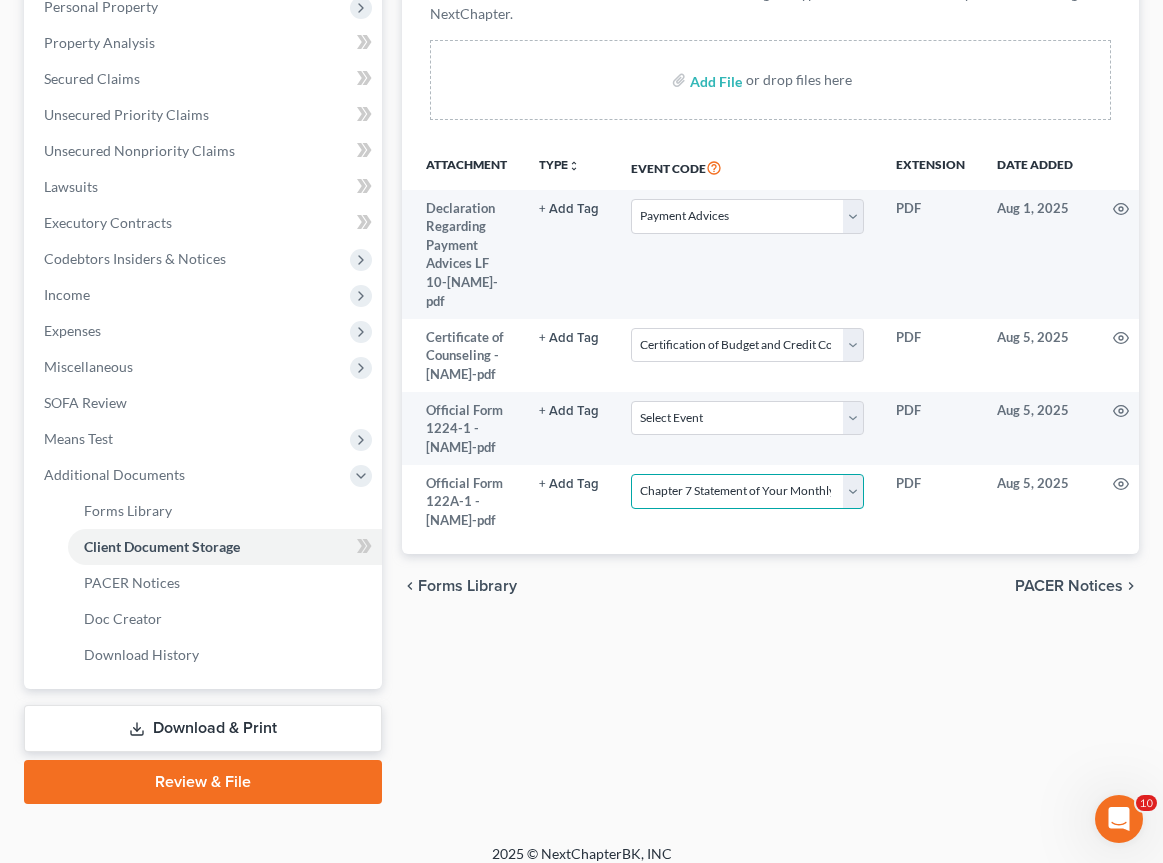 scroll, scrollTop: 400, scrollLeft: 0, axis: vertical 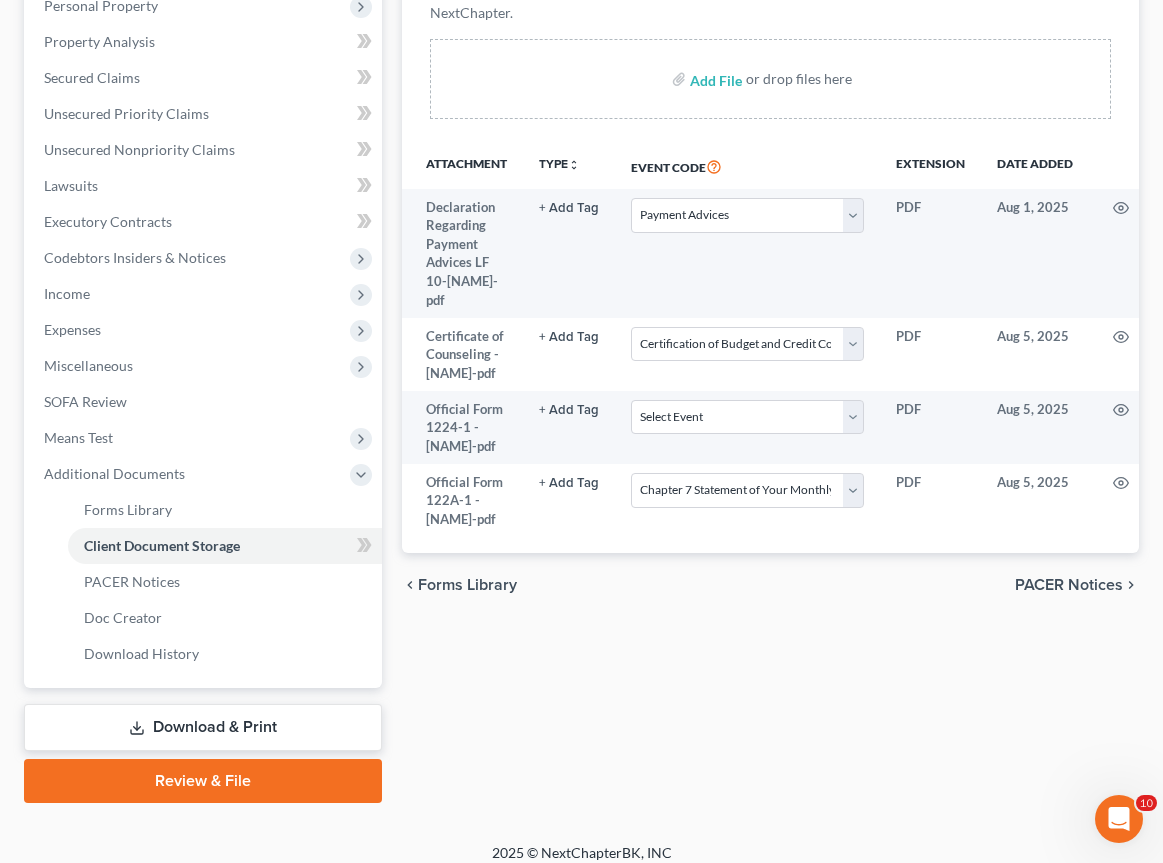 click on "PACER Notices" at bounding box center (1069, 585) 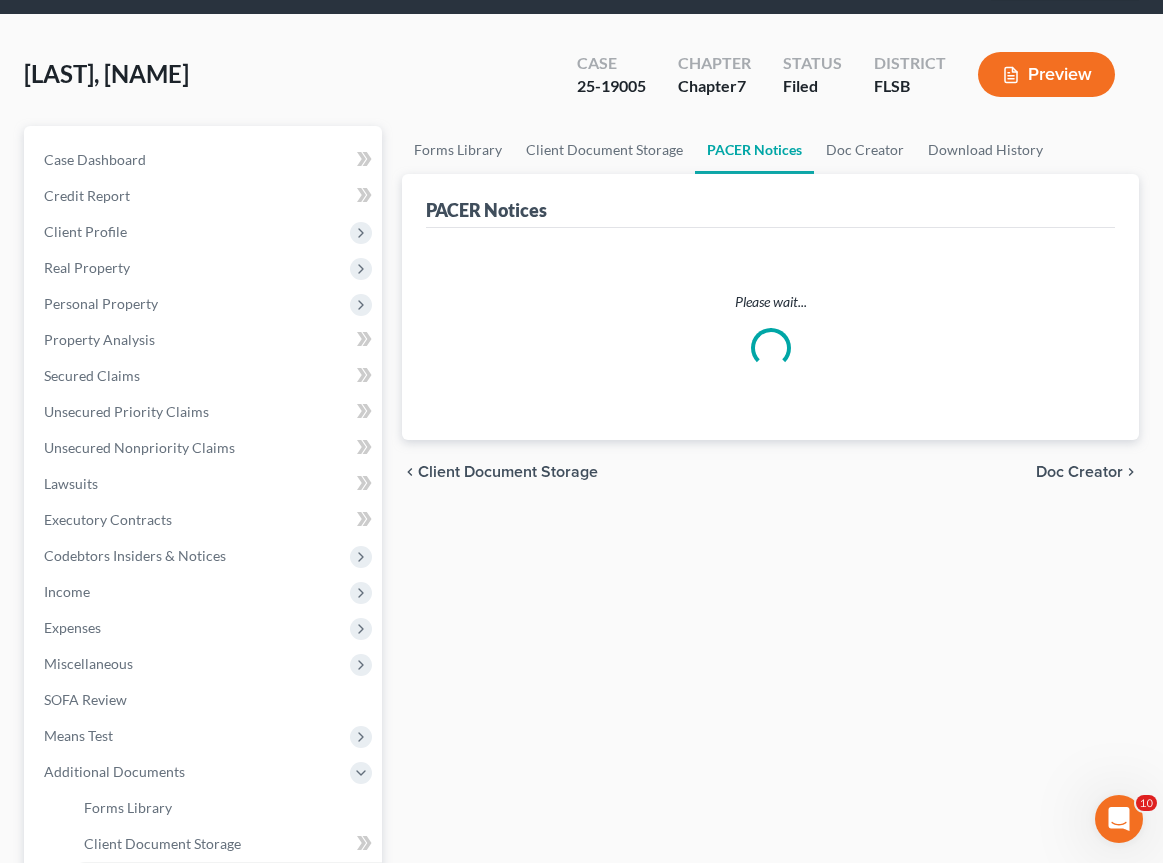 scroll, scrollTop: 0, scrollLeft: 0, axis: both 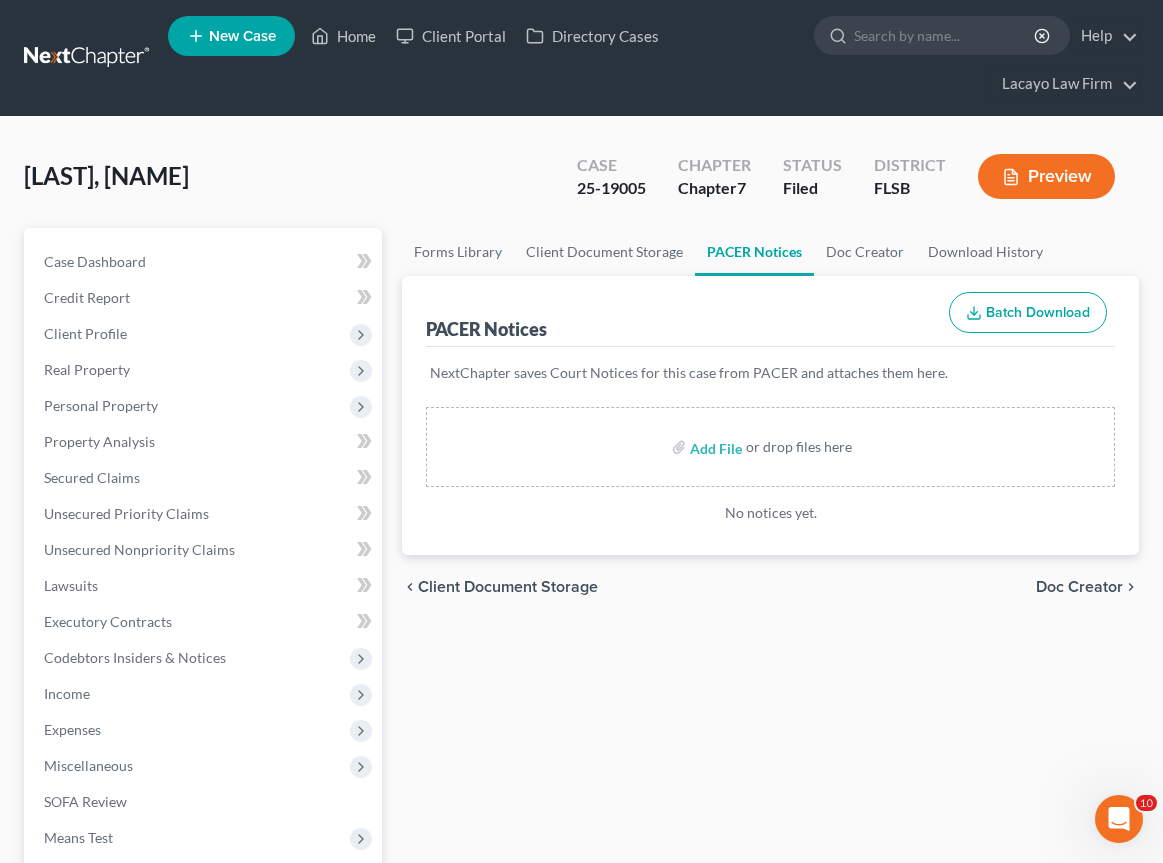 click on "Doc Creator" at bounding box center [1079, 587] 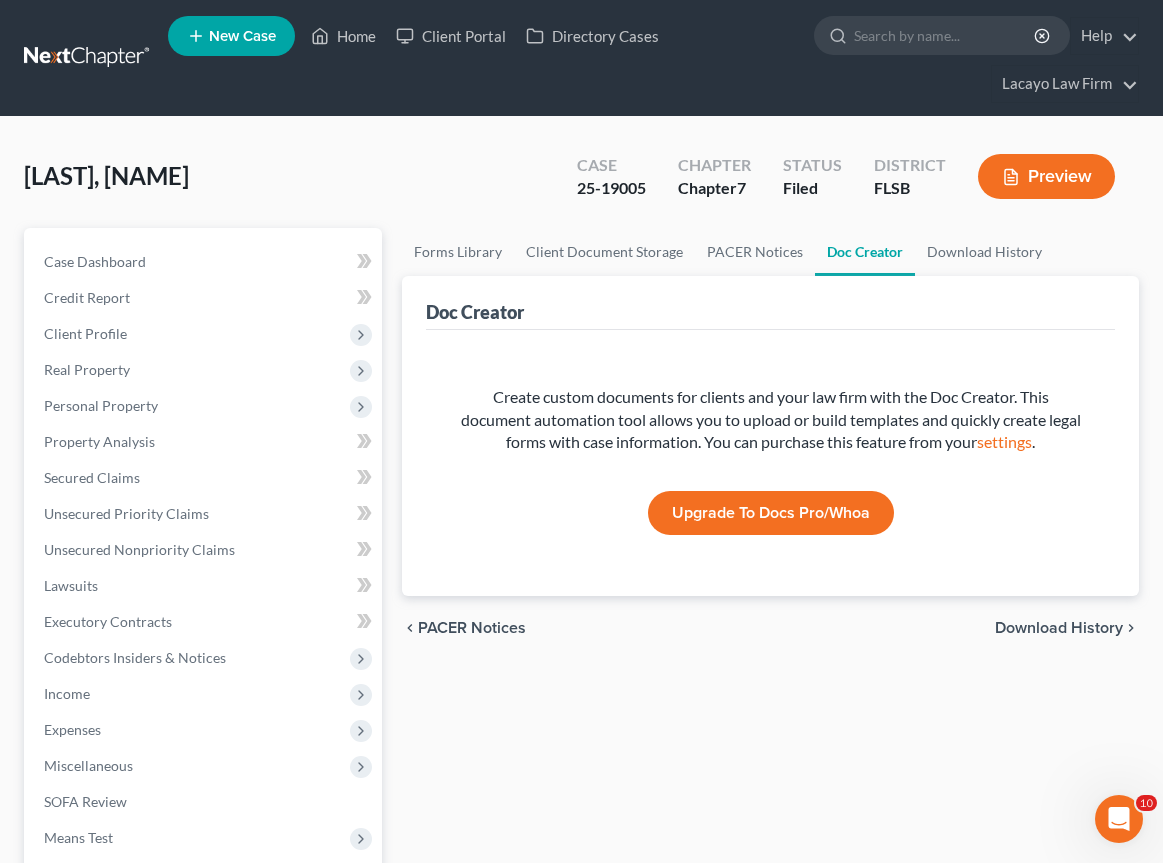 click on "Download History" at bounding box center [1059, 628] 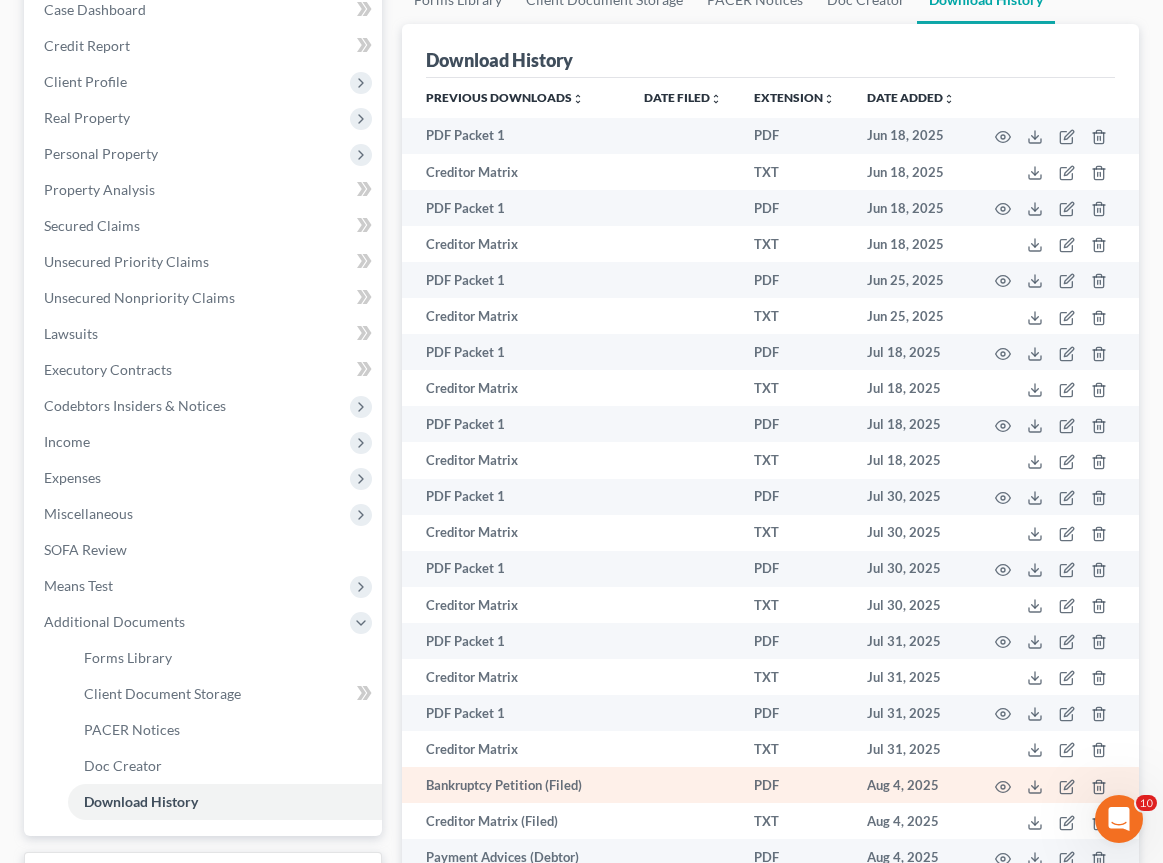 scroll, scrollTop: 439, scrollLeft: 0, axis: vertical 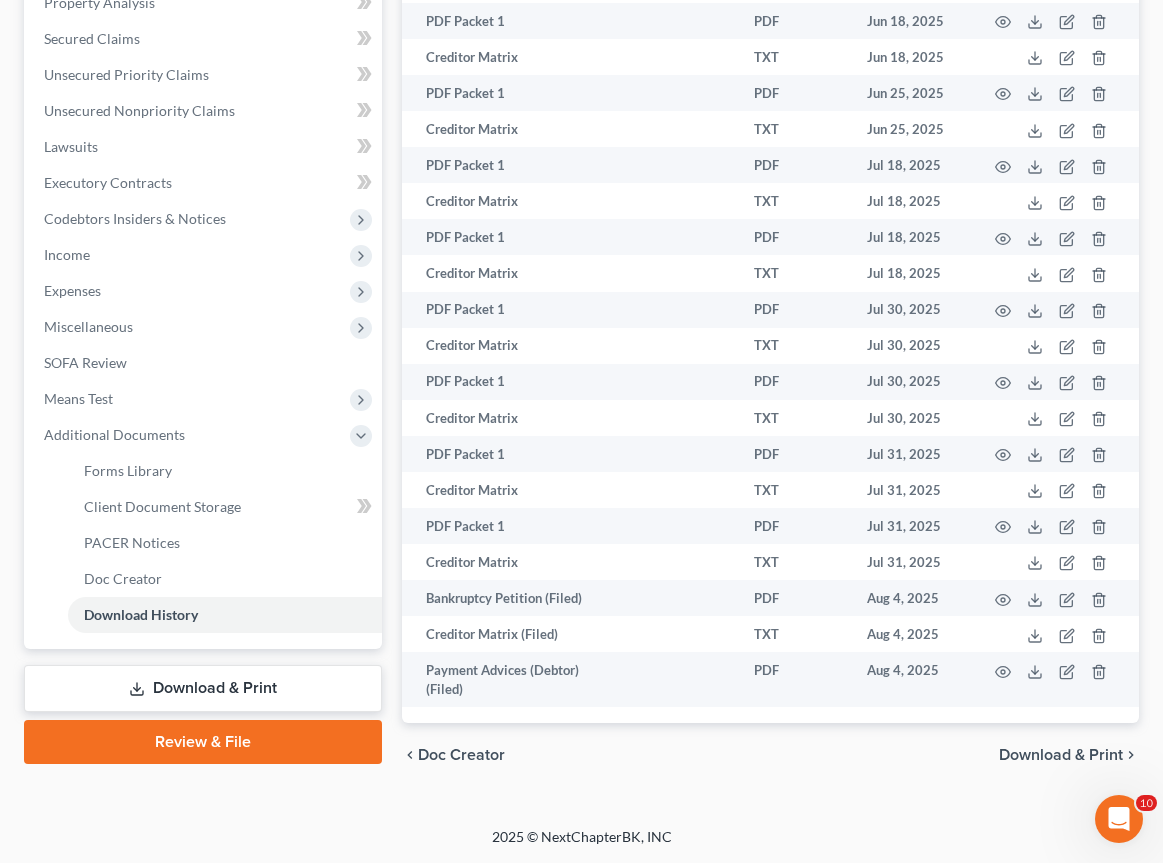 click on "Review & File" at bounding box center (203, 742) 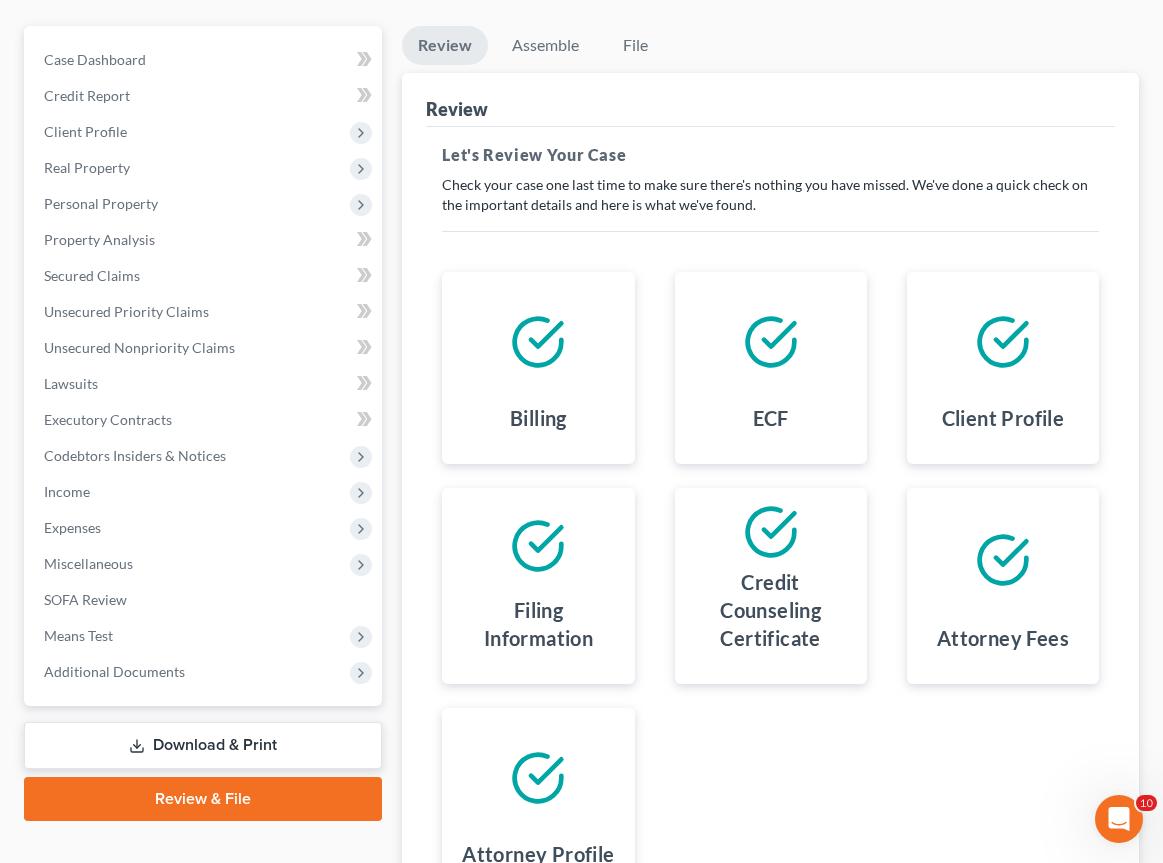 scroll, scrollTop: 427, scrollLeft: 0, axis: vertical 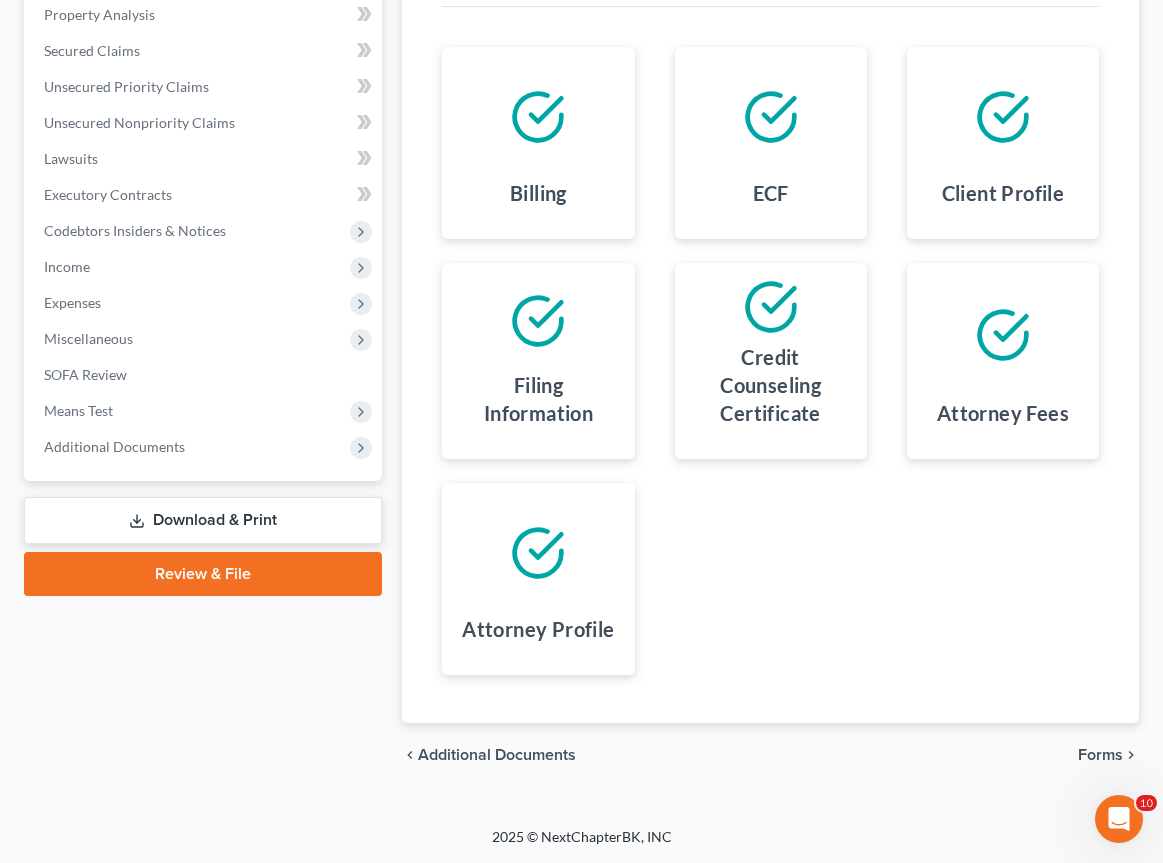 click on "Forms" at bounding box center [1100, 755] 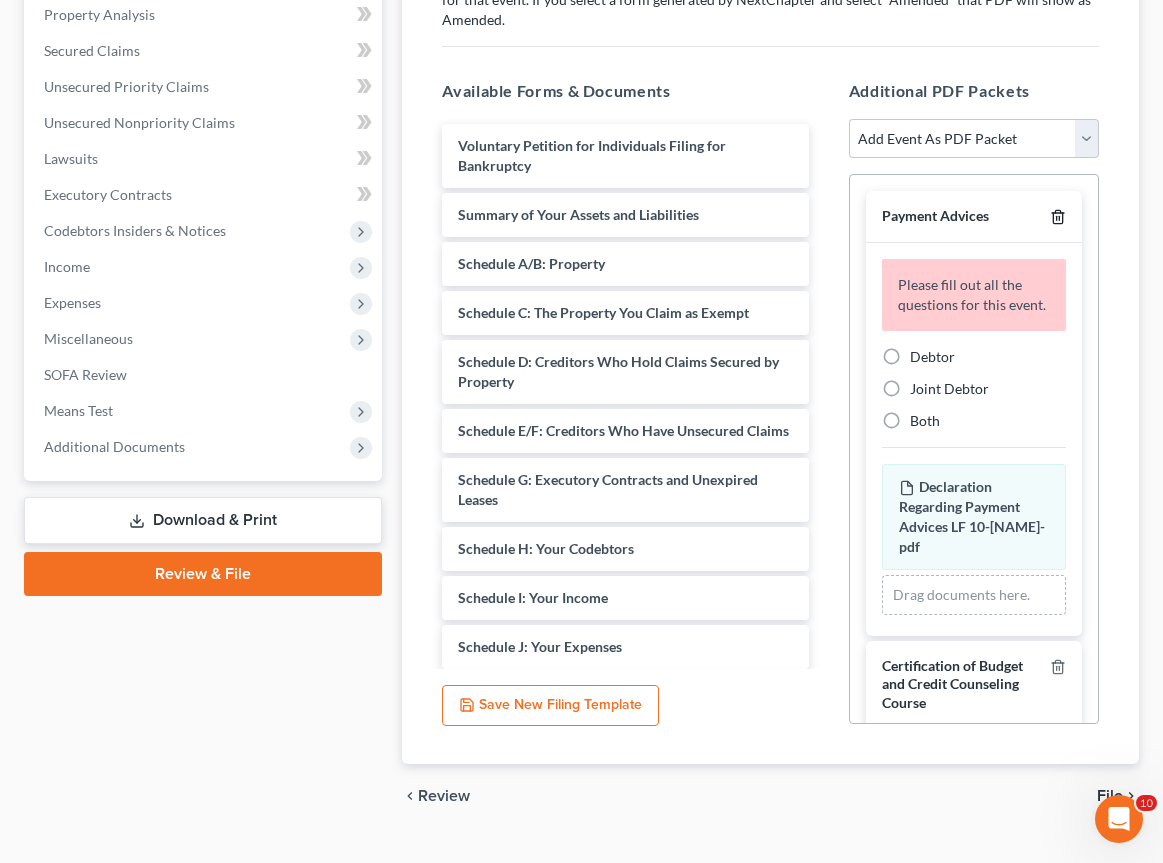 click 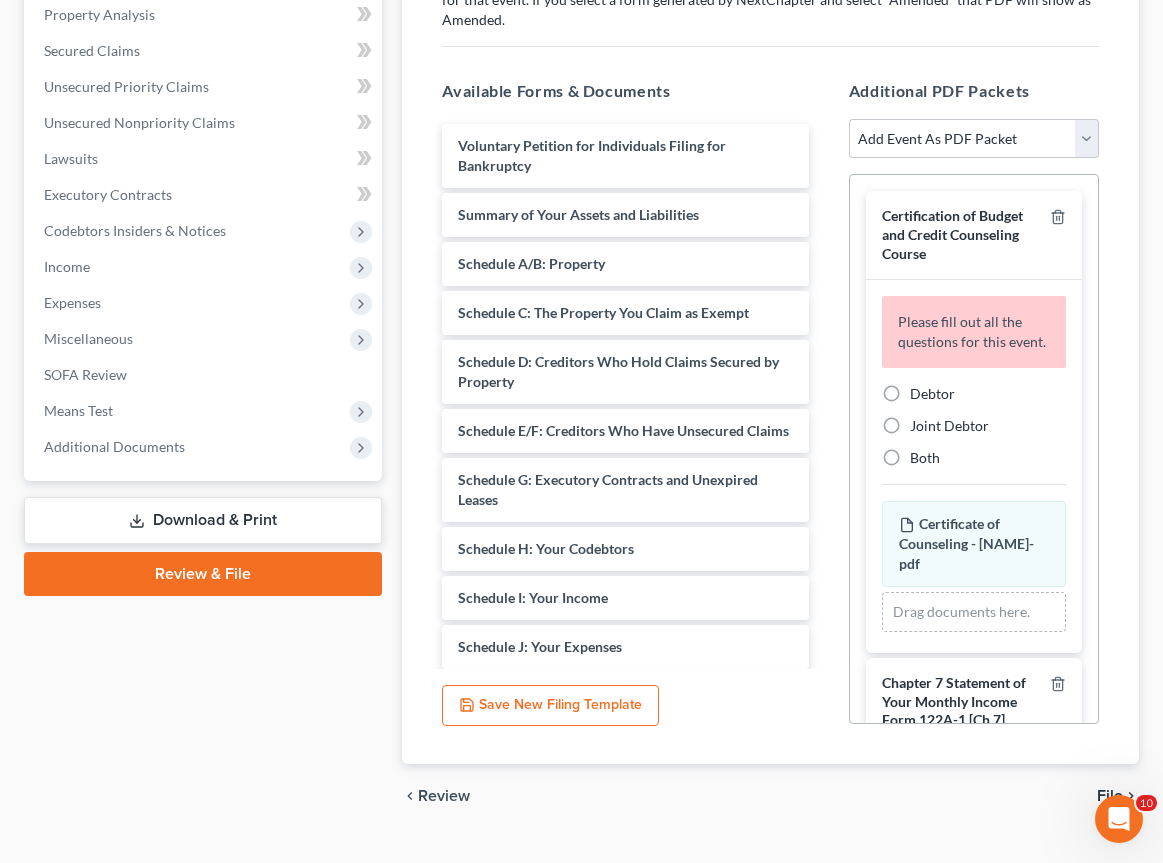 click on "Debtor" at bounding box center (932, 394) 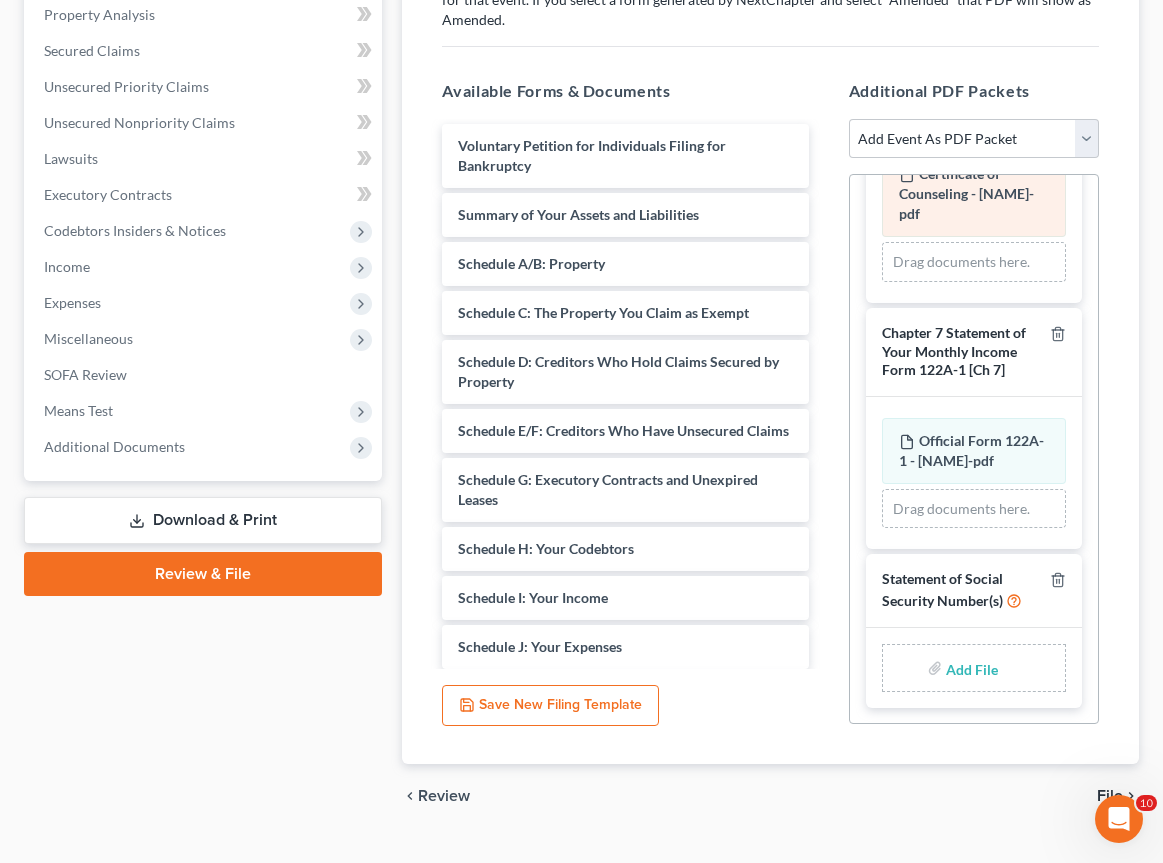 scroll, scrollTop: 301, scrollLeft: 0, axis: vertical 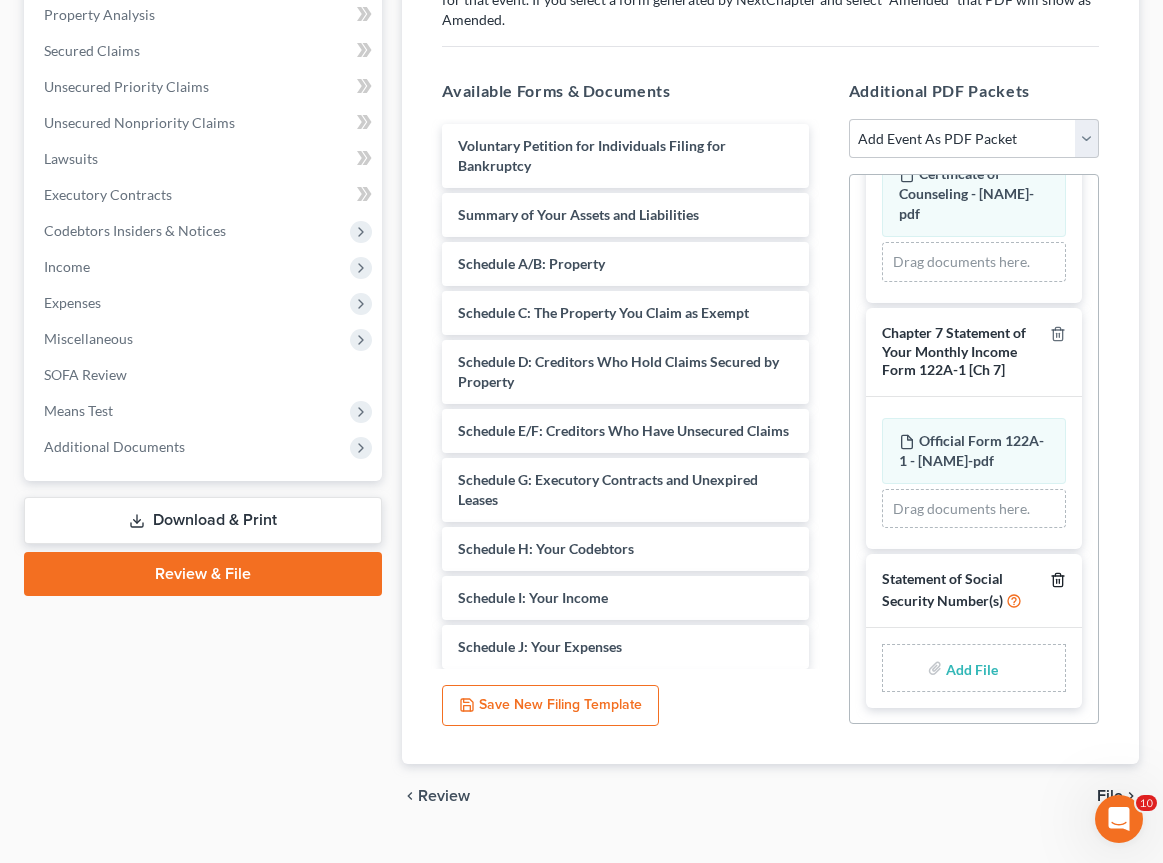 click 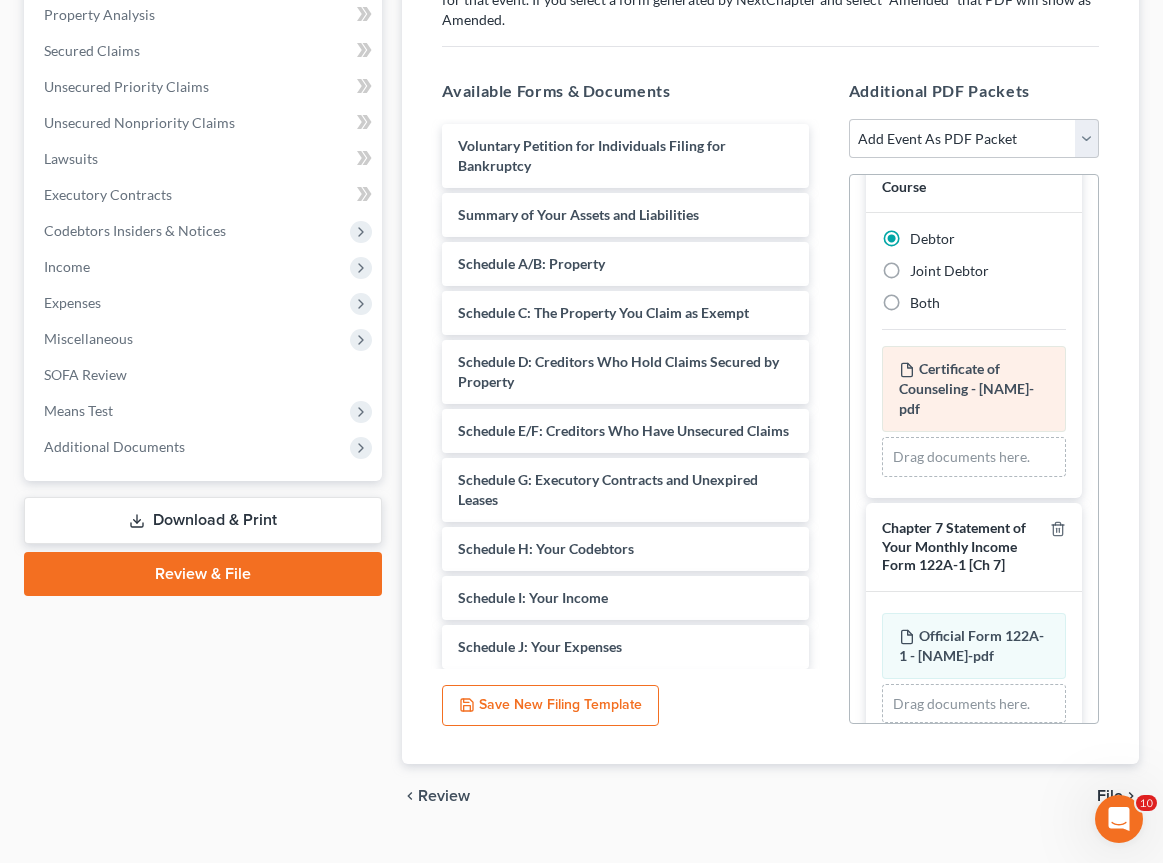 scroll, scrollTop: 143, scrollLeft: 0, axis: vertical 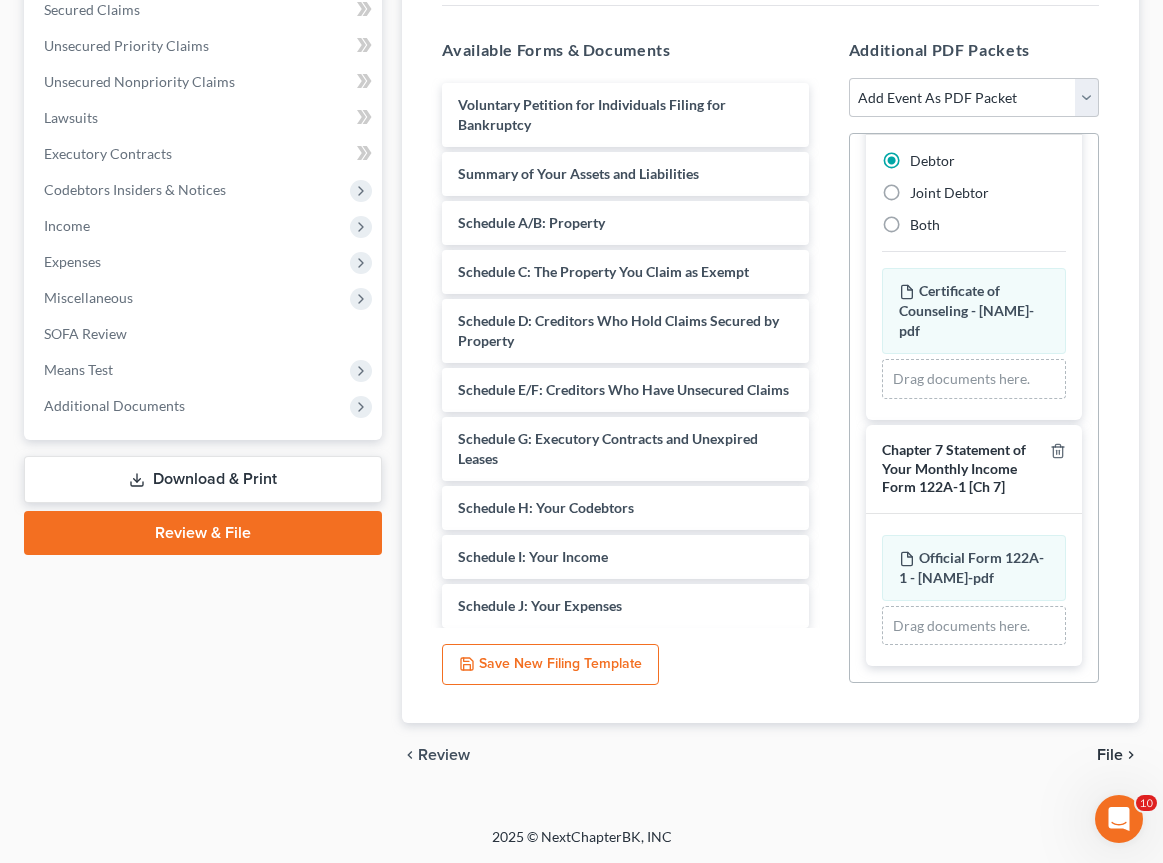 click on "File" at bounding box center [1110, 755] 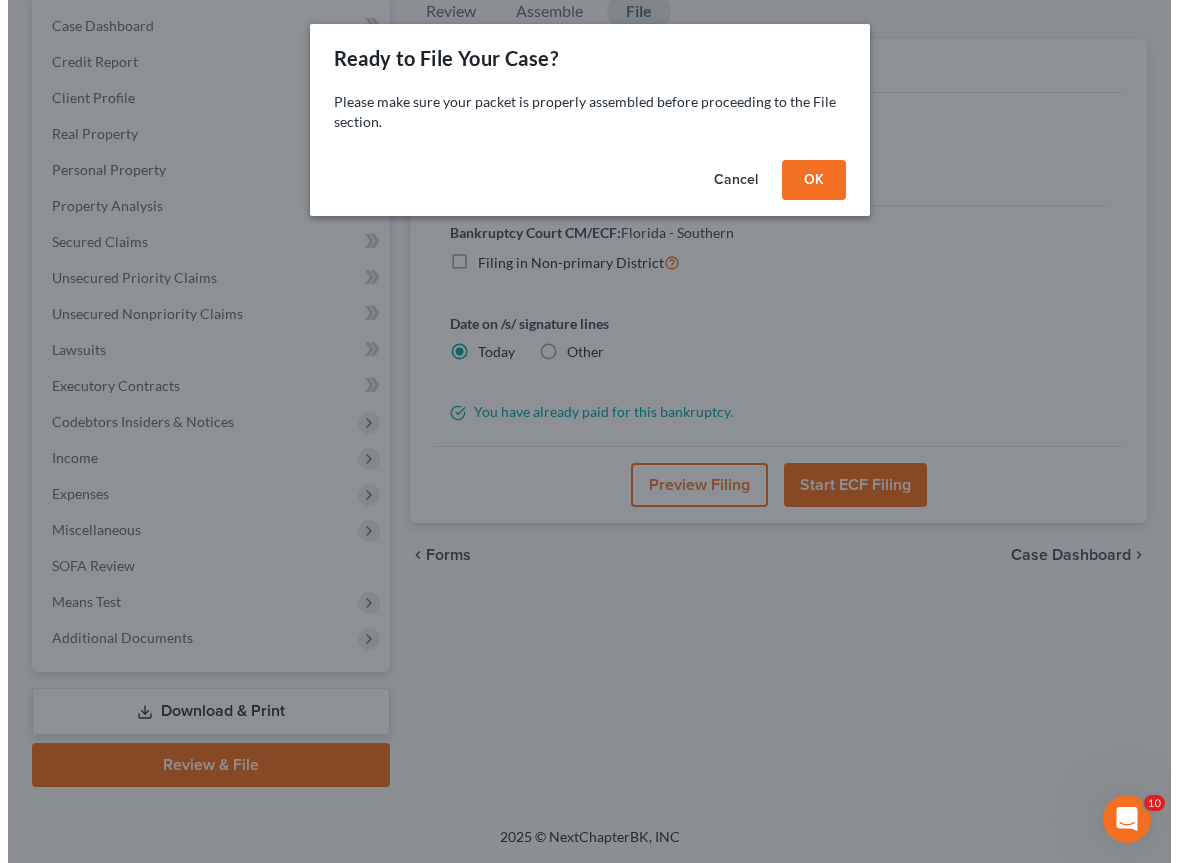 scroll, scrollTop: 200, scrollLeft: 0, axis: vertical 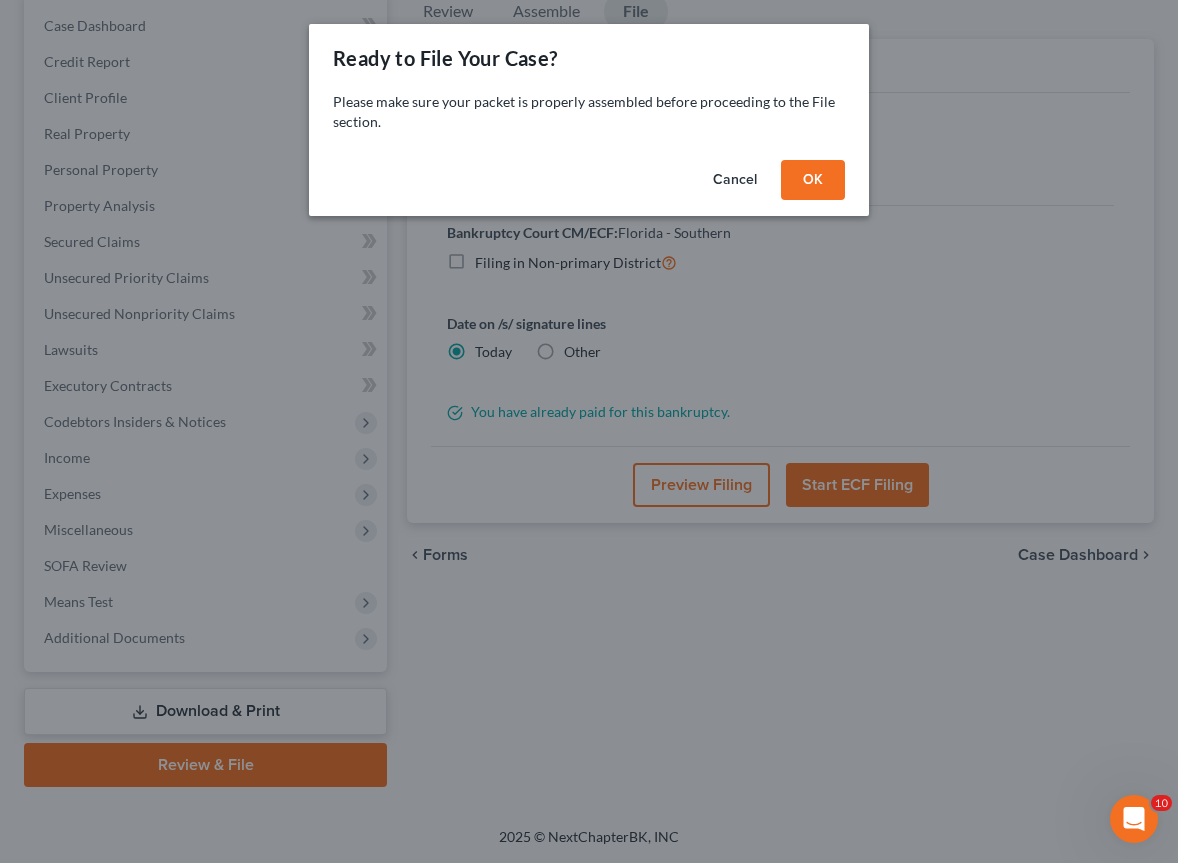 click on "OK" at bounding box center (813, 180) 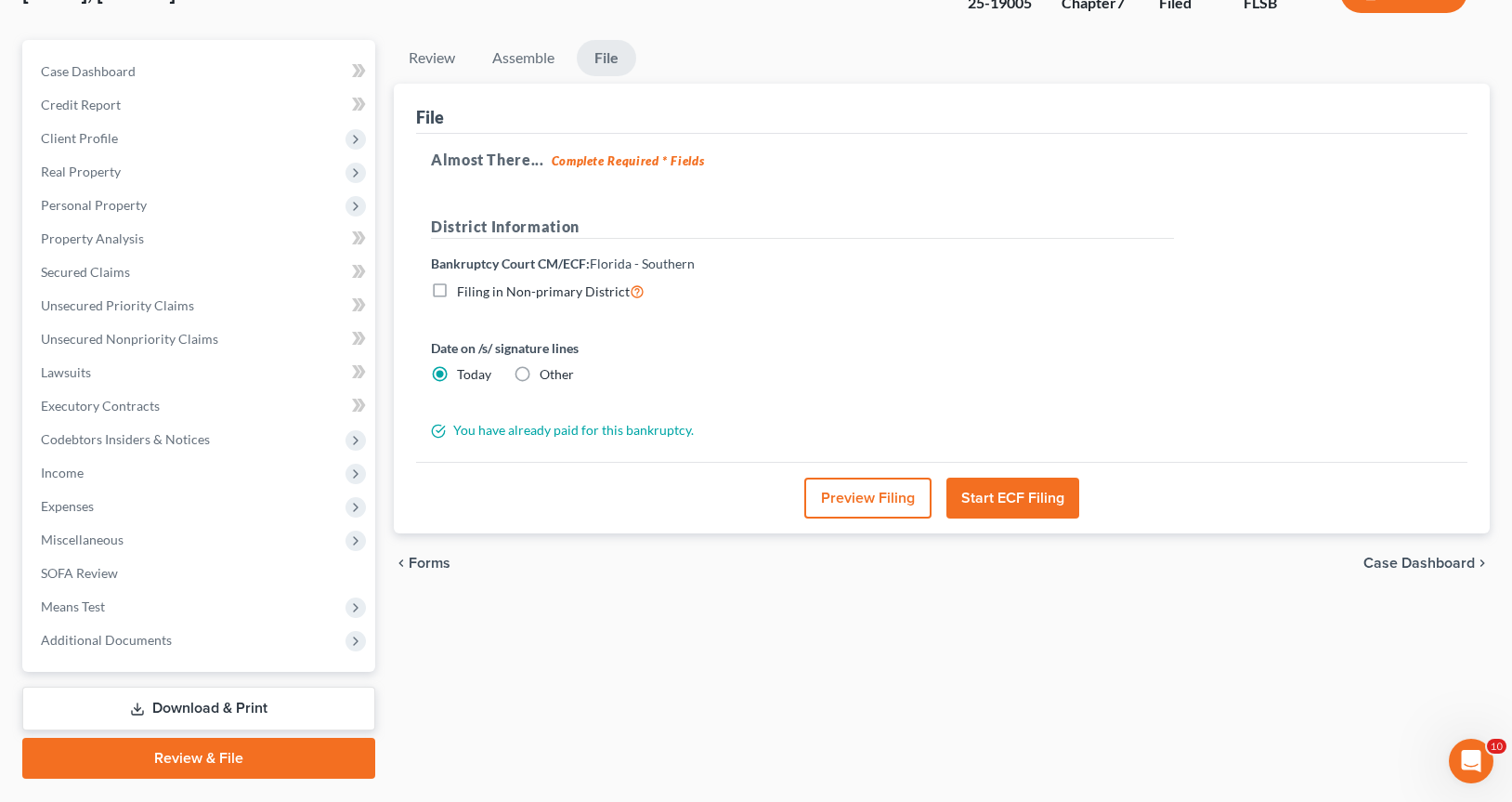 scroll, scrollTop: 140, scrollLeft: 0, axis: vertical 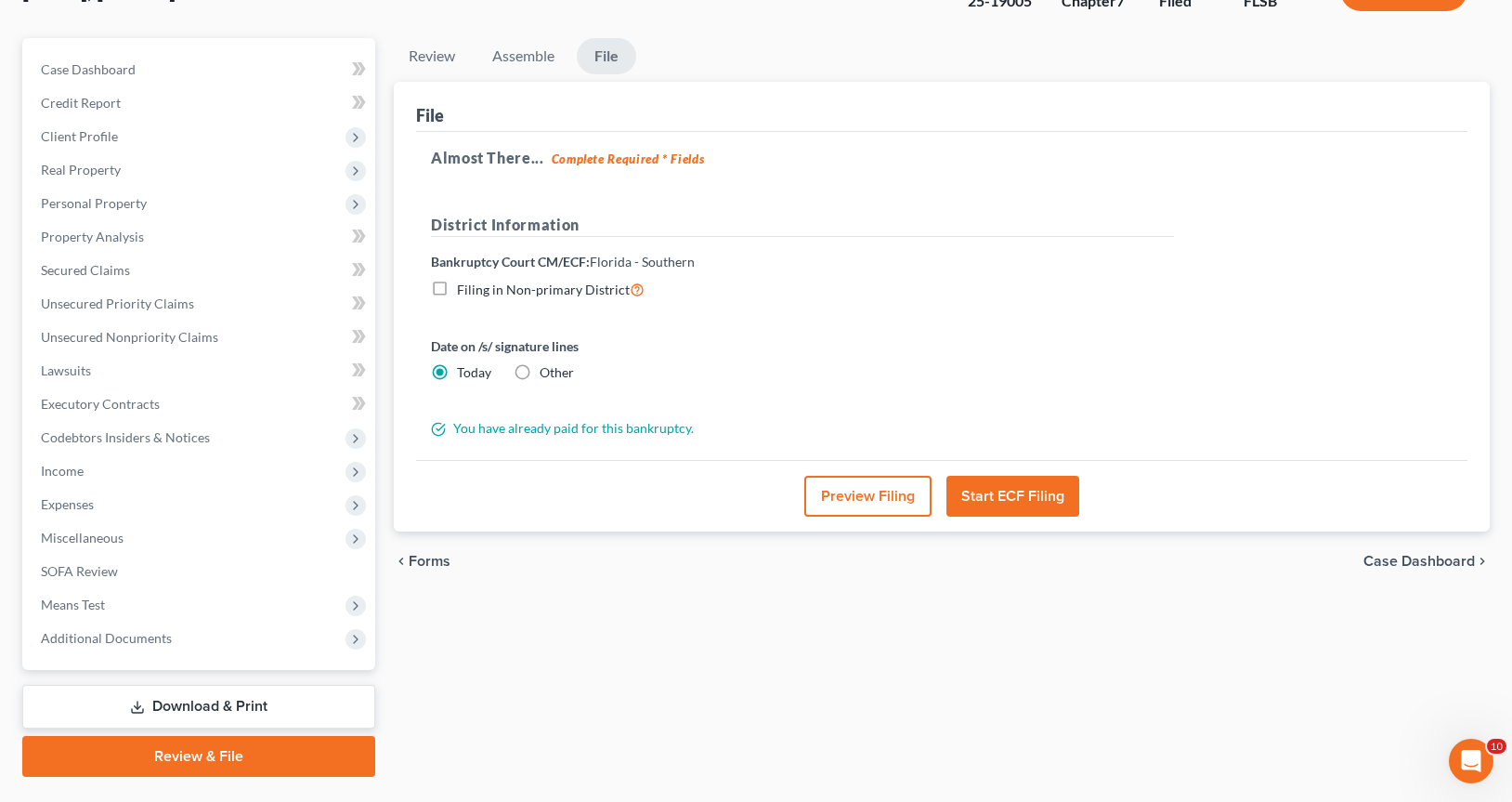 click on "Start ECF Filing" at bounding box center (1012, 496) 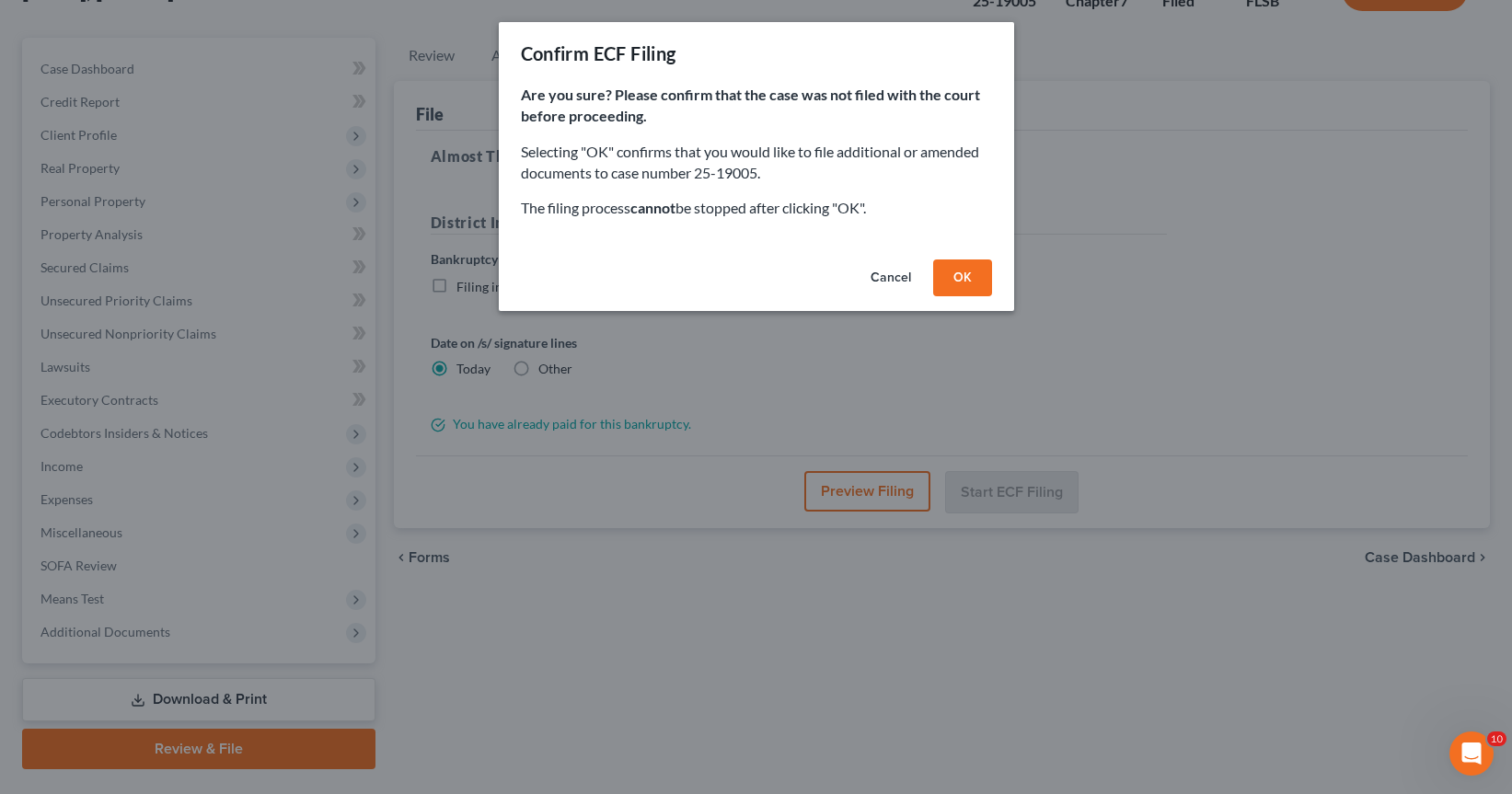 click on "OK" at bounding box center (963, 278) 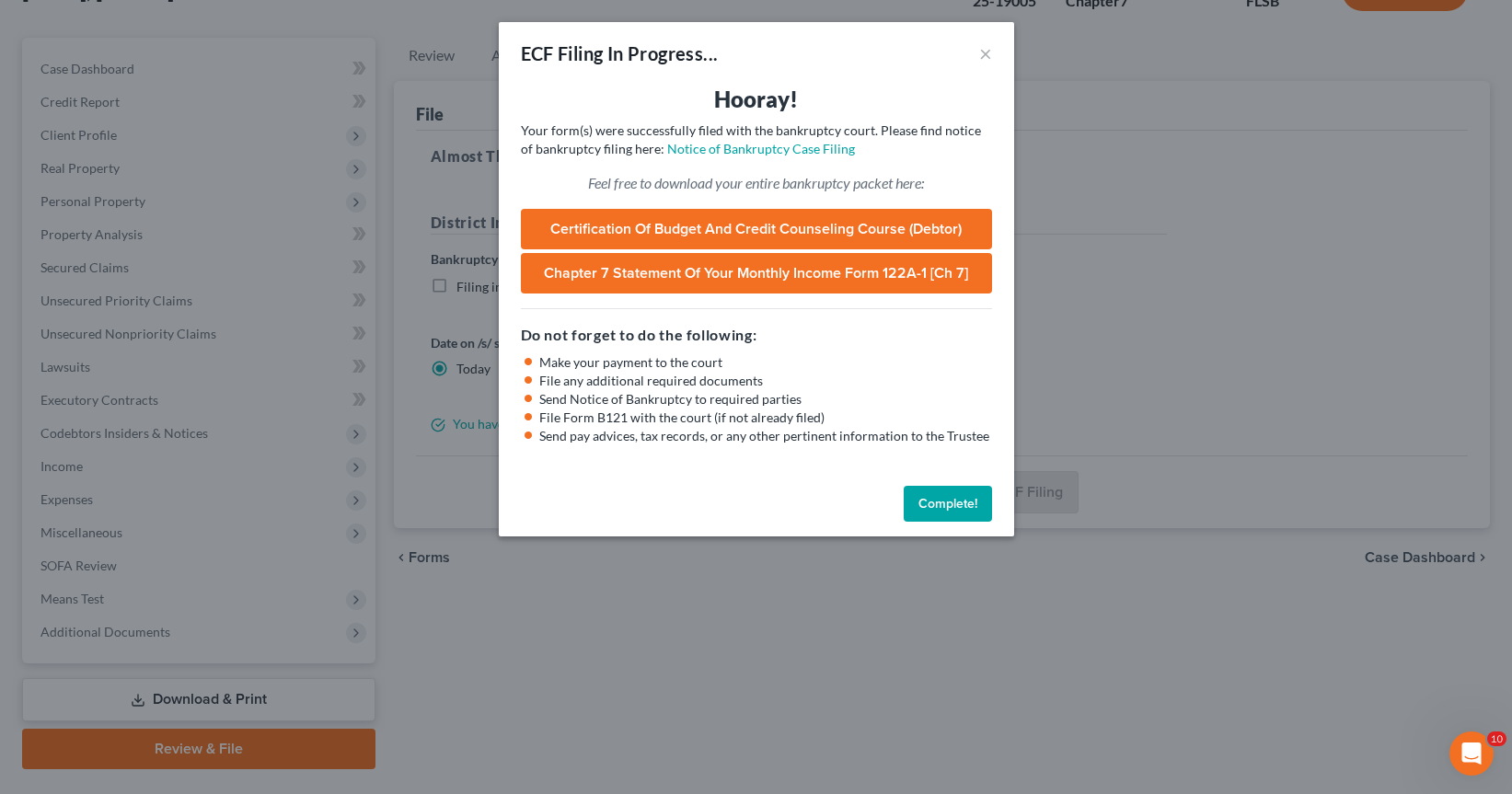 click on "Complete!" at bounding box center [948, 504] 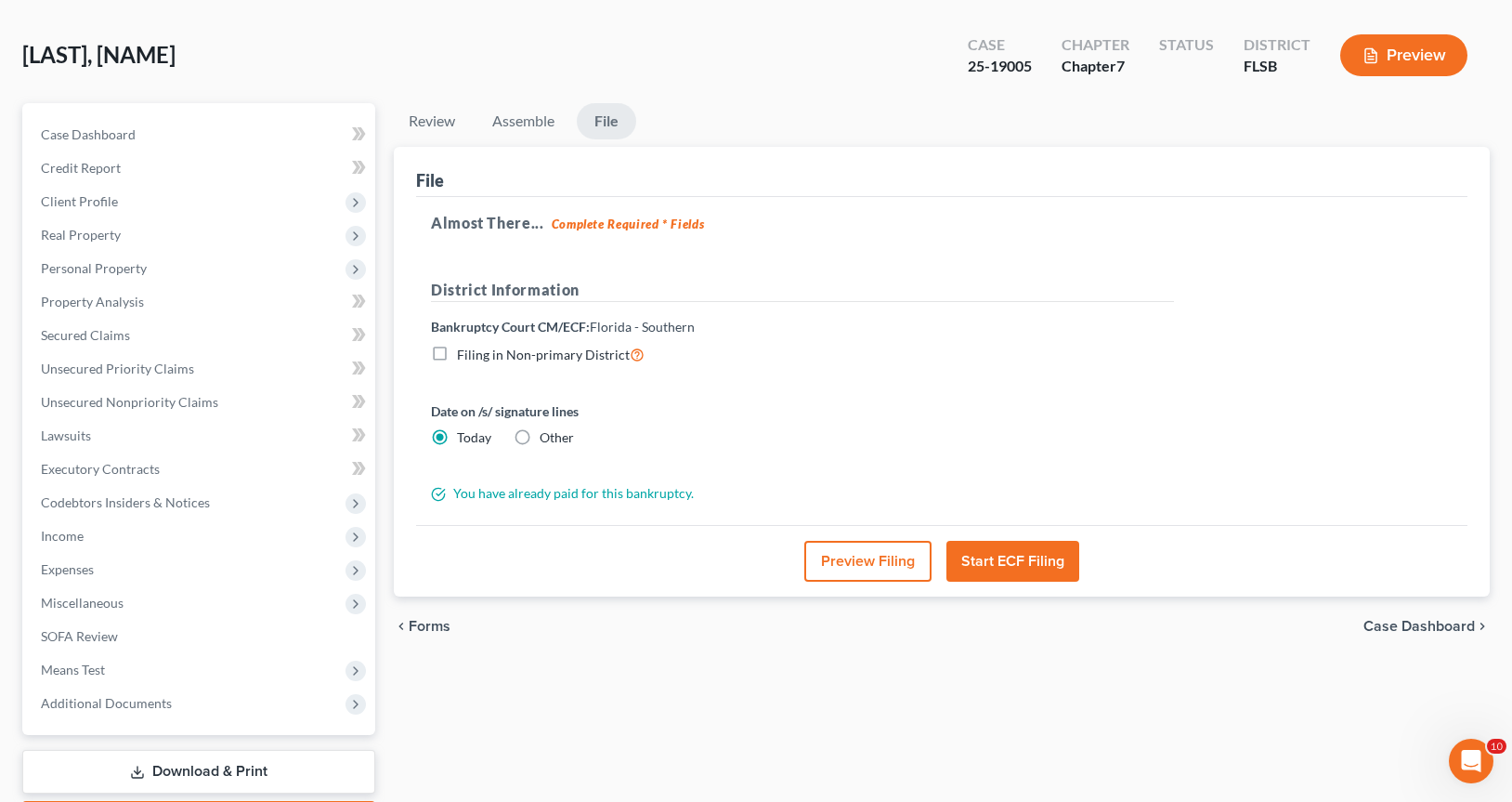 scroll, scrollTop: 0, scrollLeft: 0, axis: both 